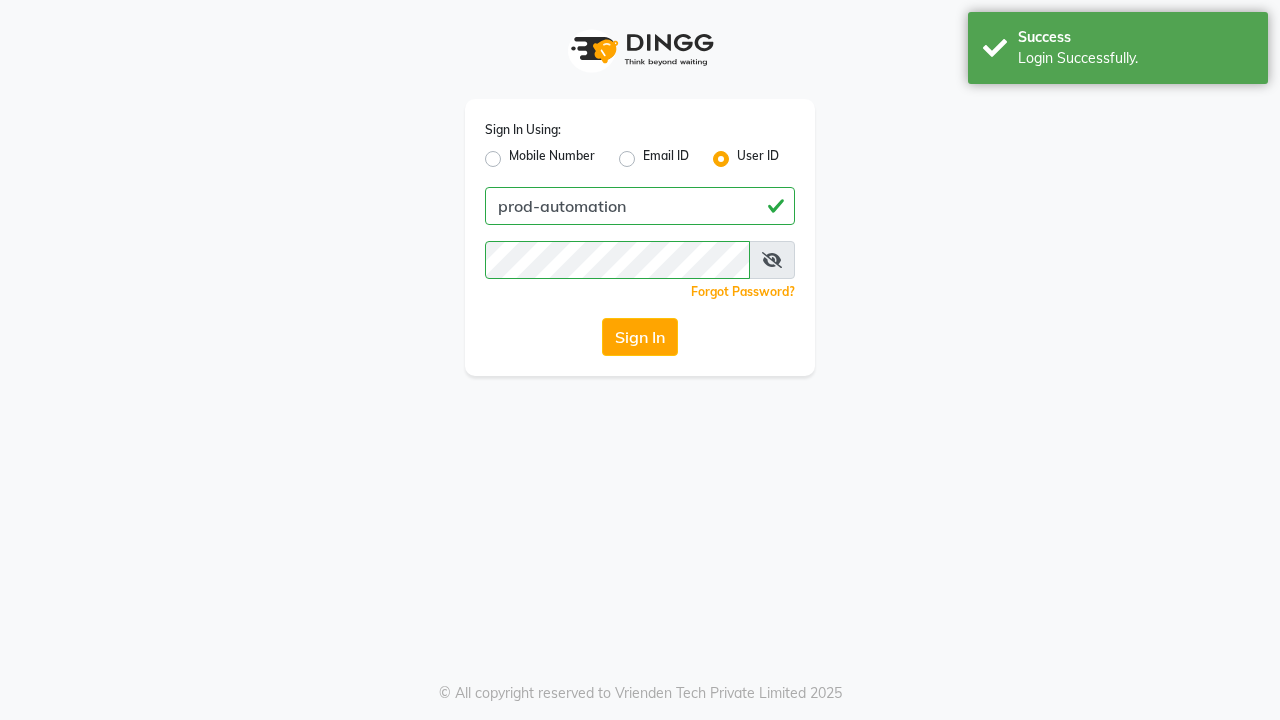 scroll, scrollTop: 0, scrollLeft: 0, axis: both 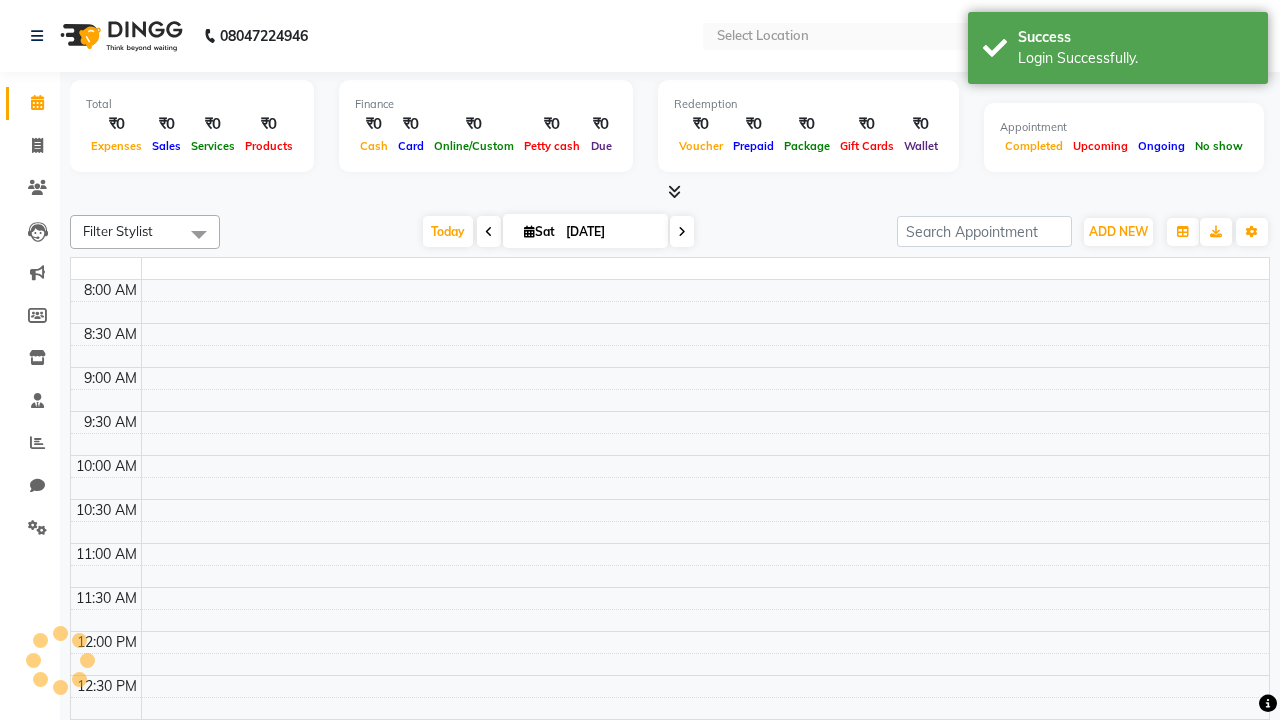 select on "en" 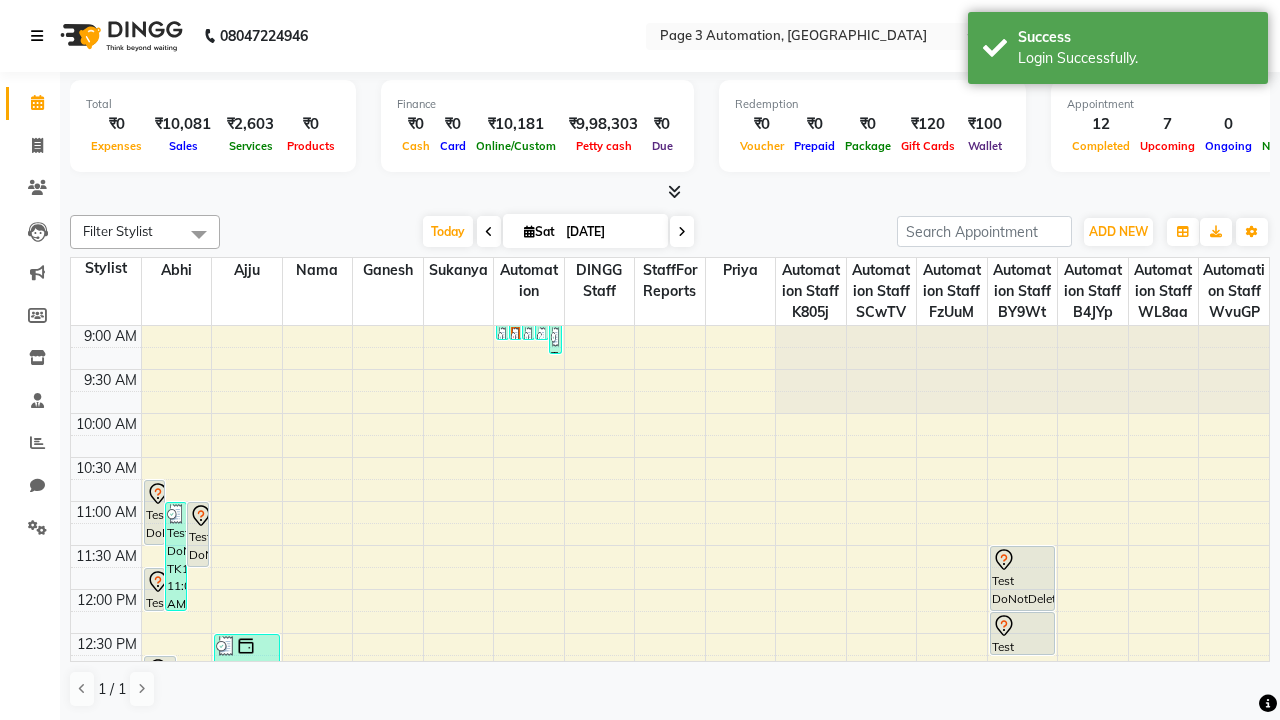 click at bounding box center (37, 36) 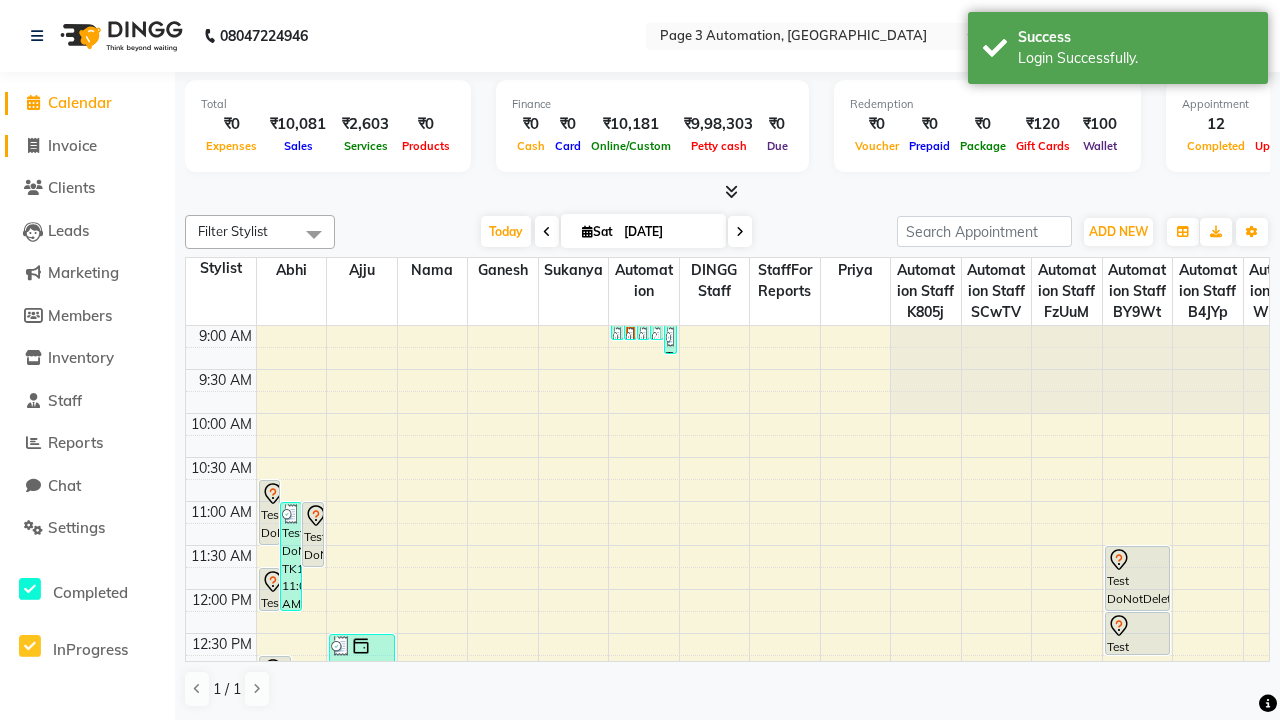 click on "Invoice" 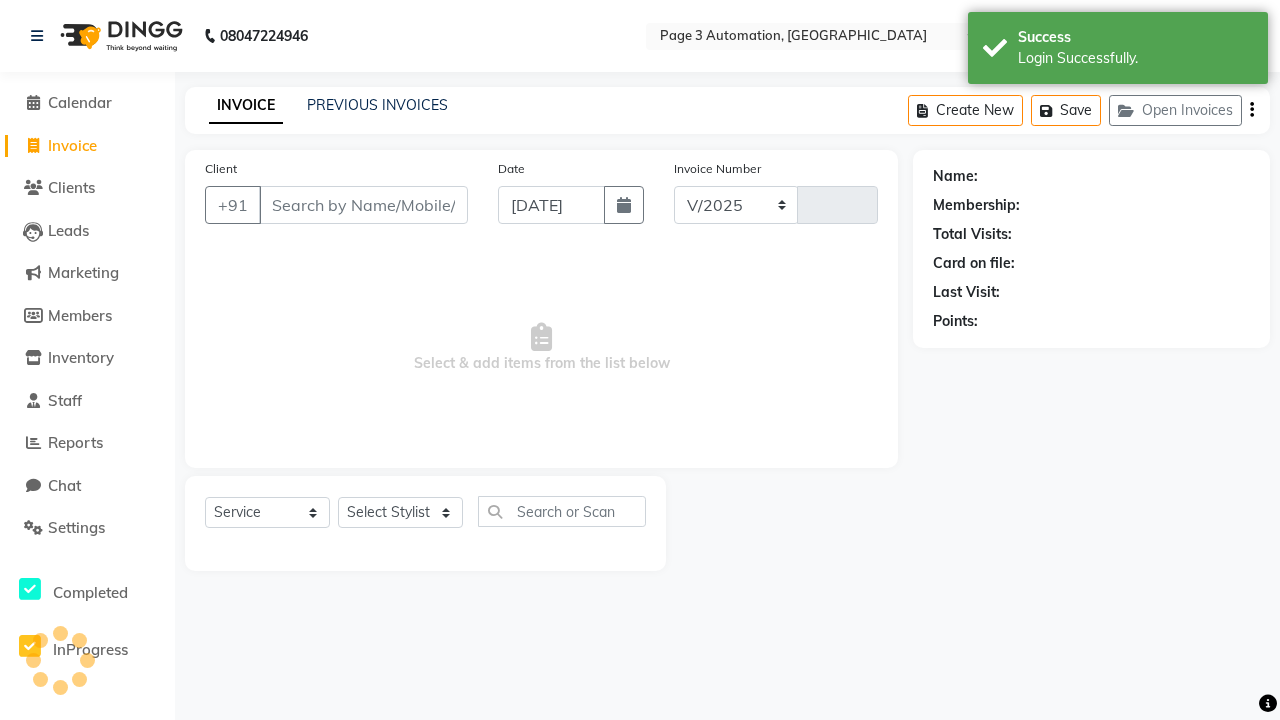 select on "2774" 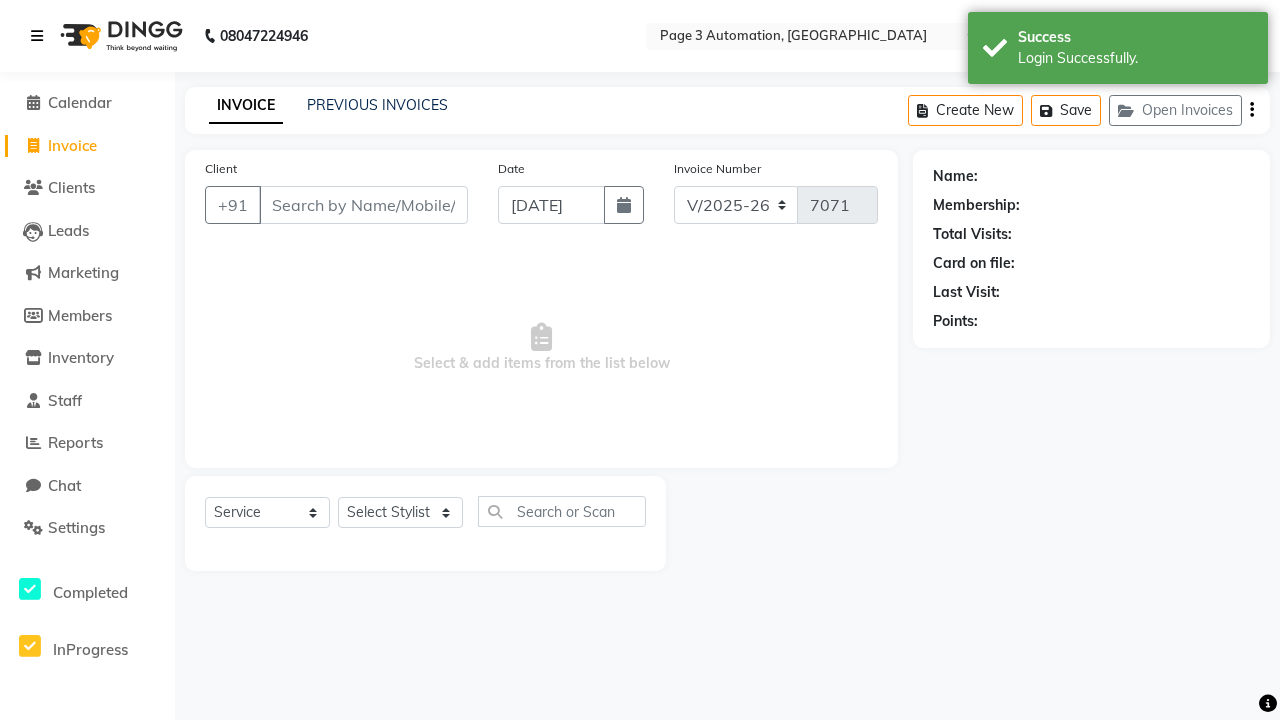 click at bounding box center [37, 36] 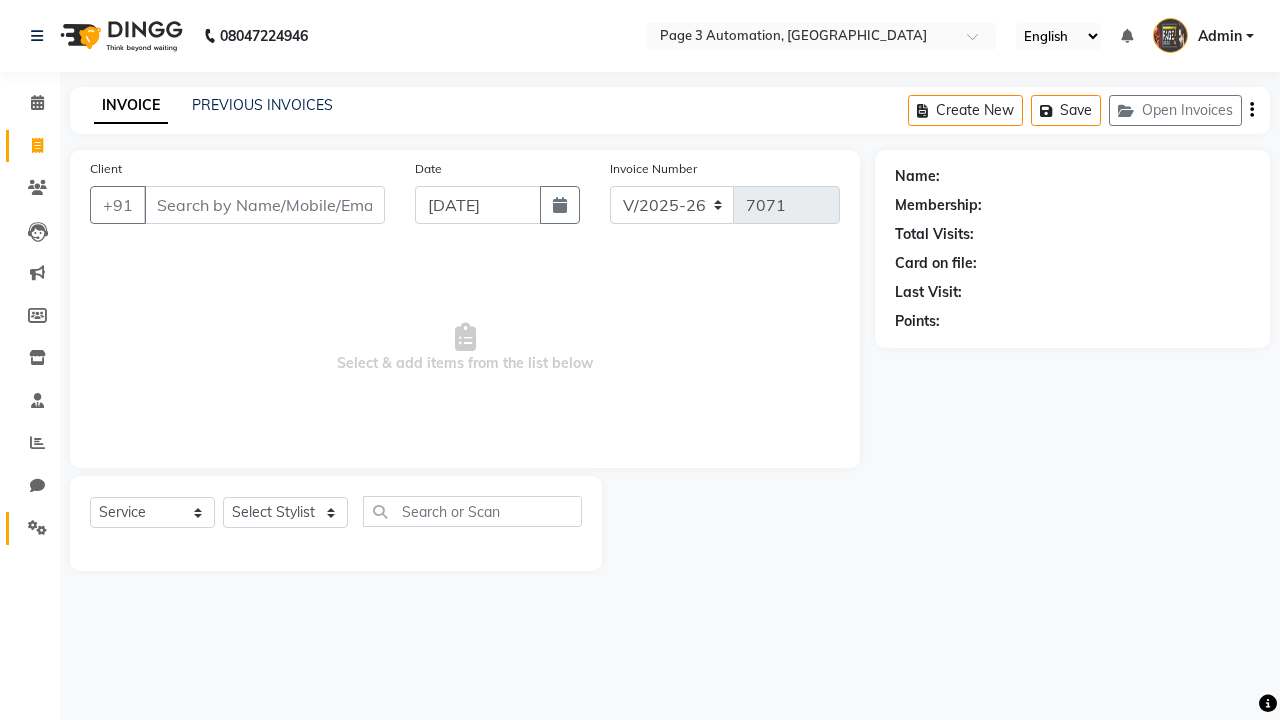 click 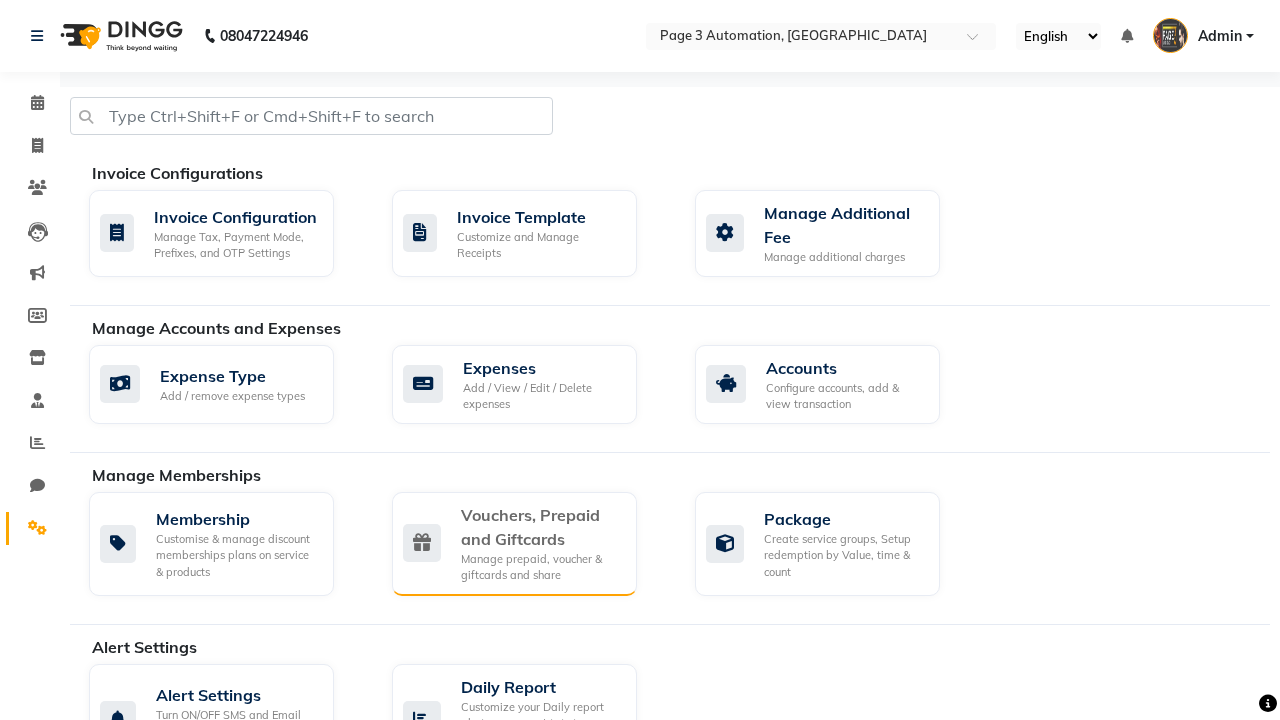 click on "Vouchers, Prepaid and Giftcards" 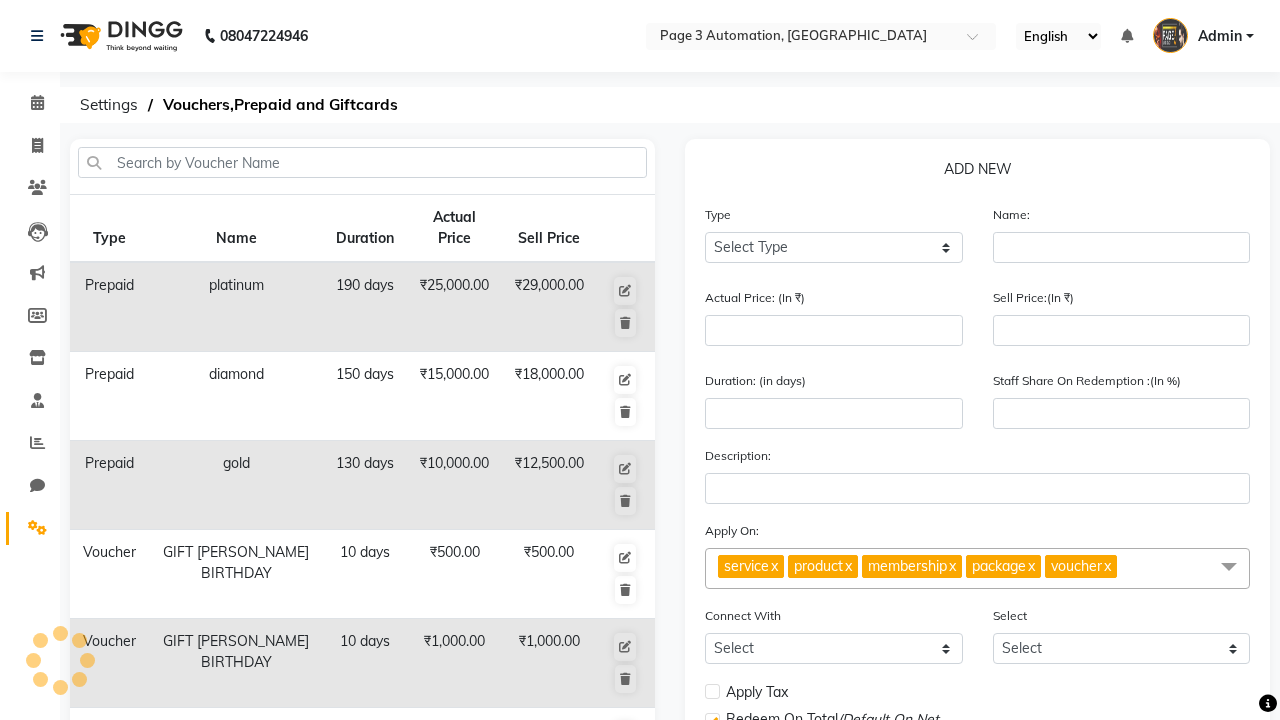 select on "V" 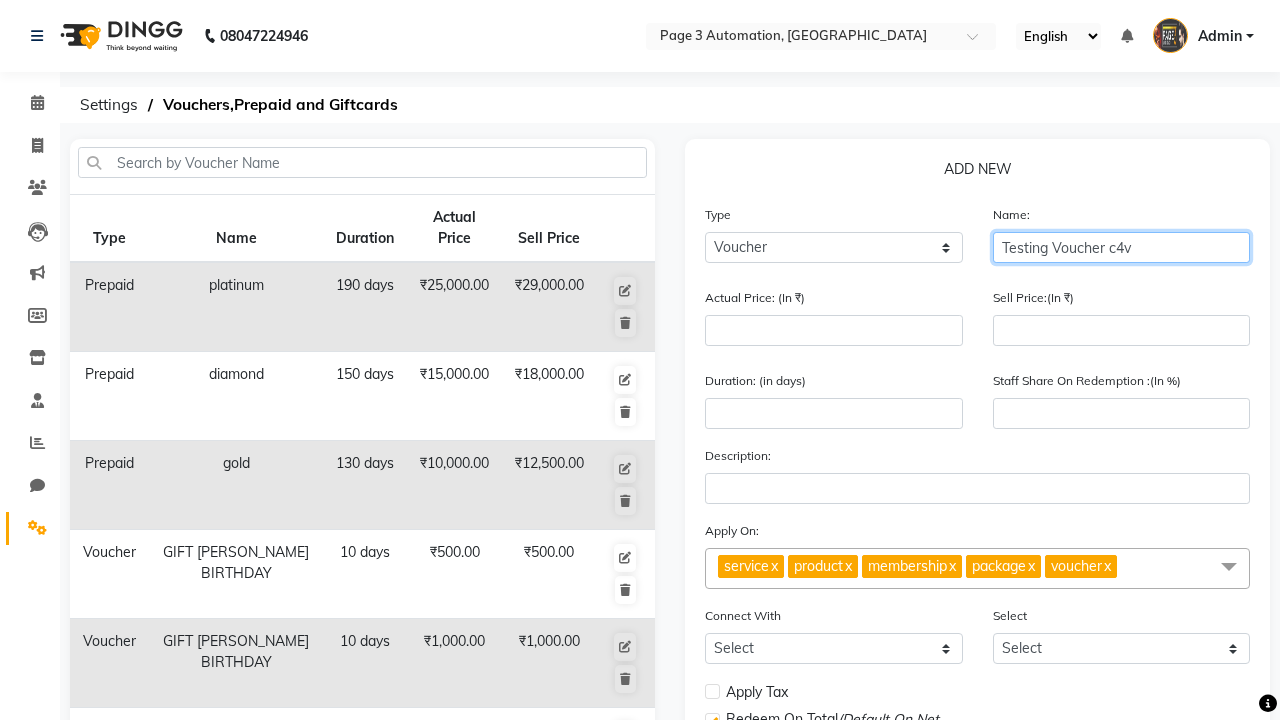 type on "Testing Voucher c4v" 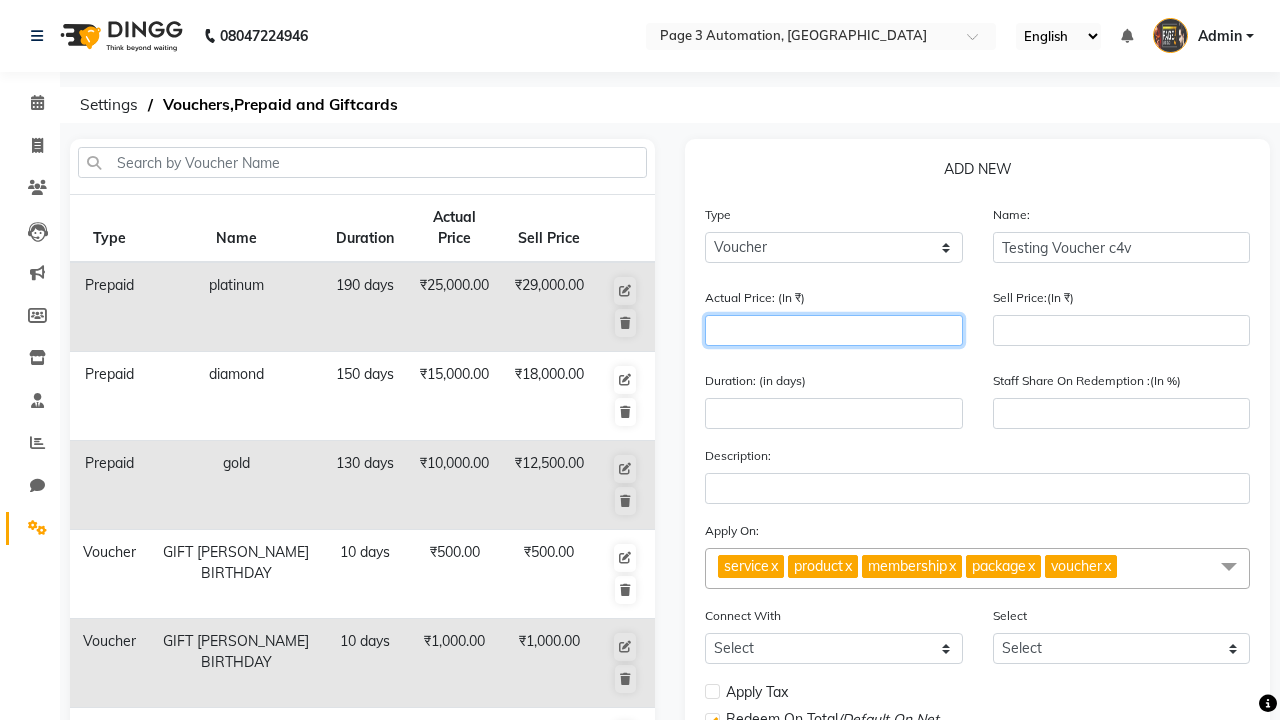 type on "1500" 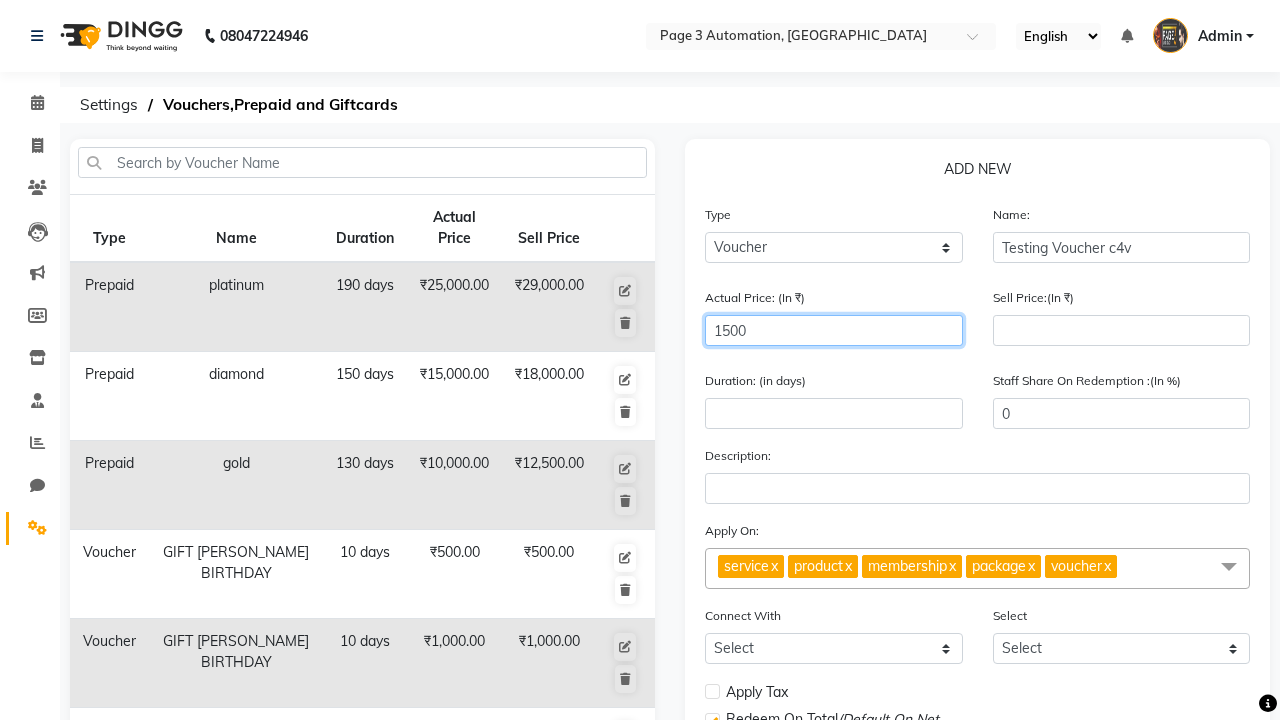 type on "1500" 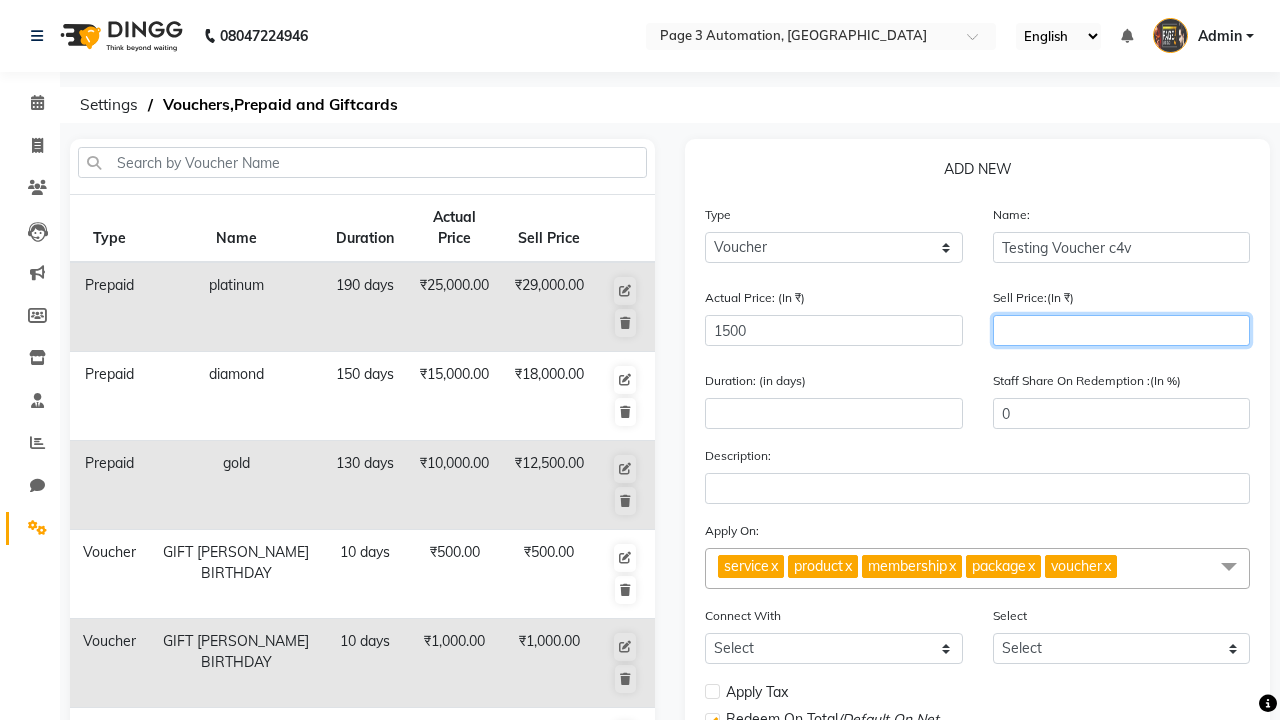 type on "1200" 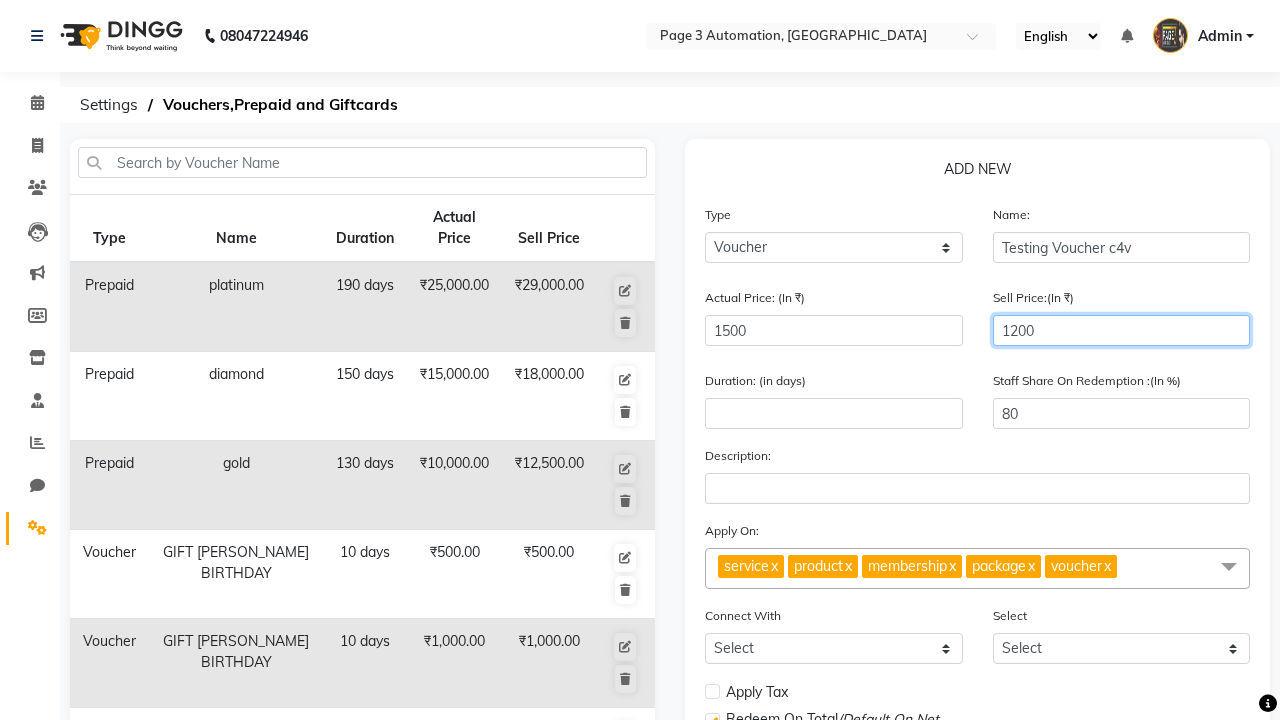 type on "1200" 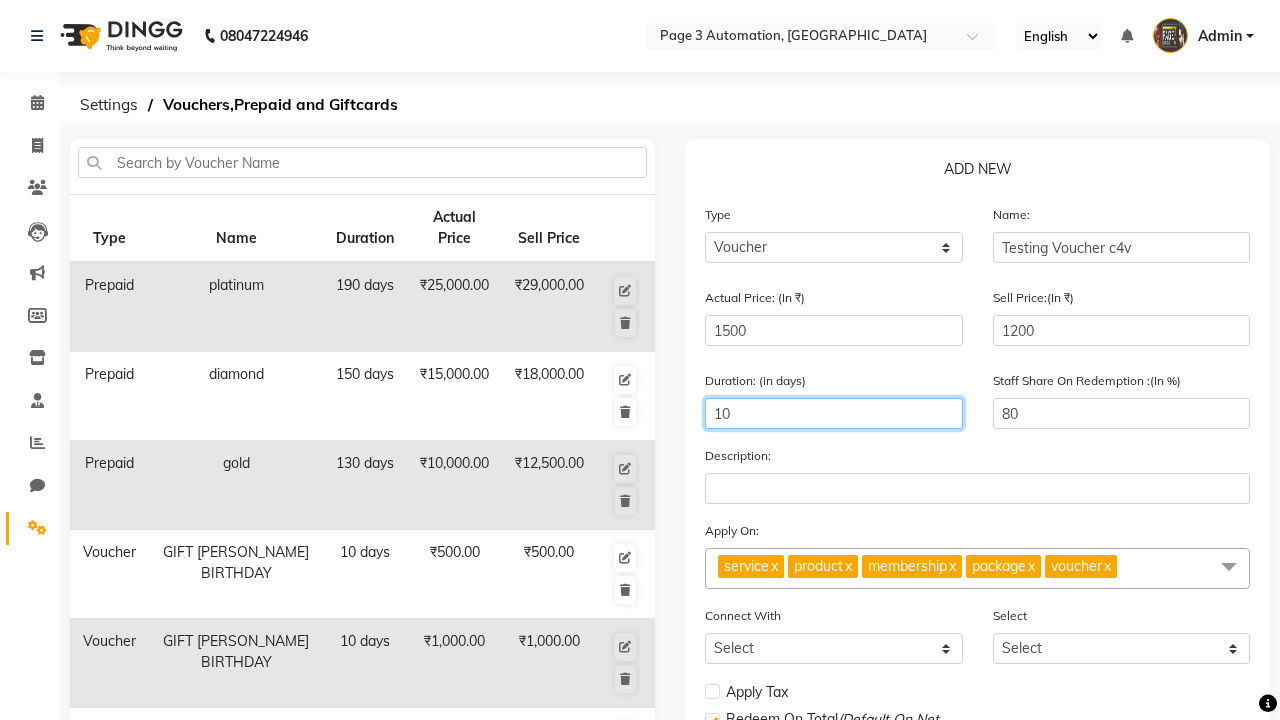 type on "10" 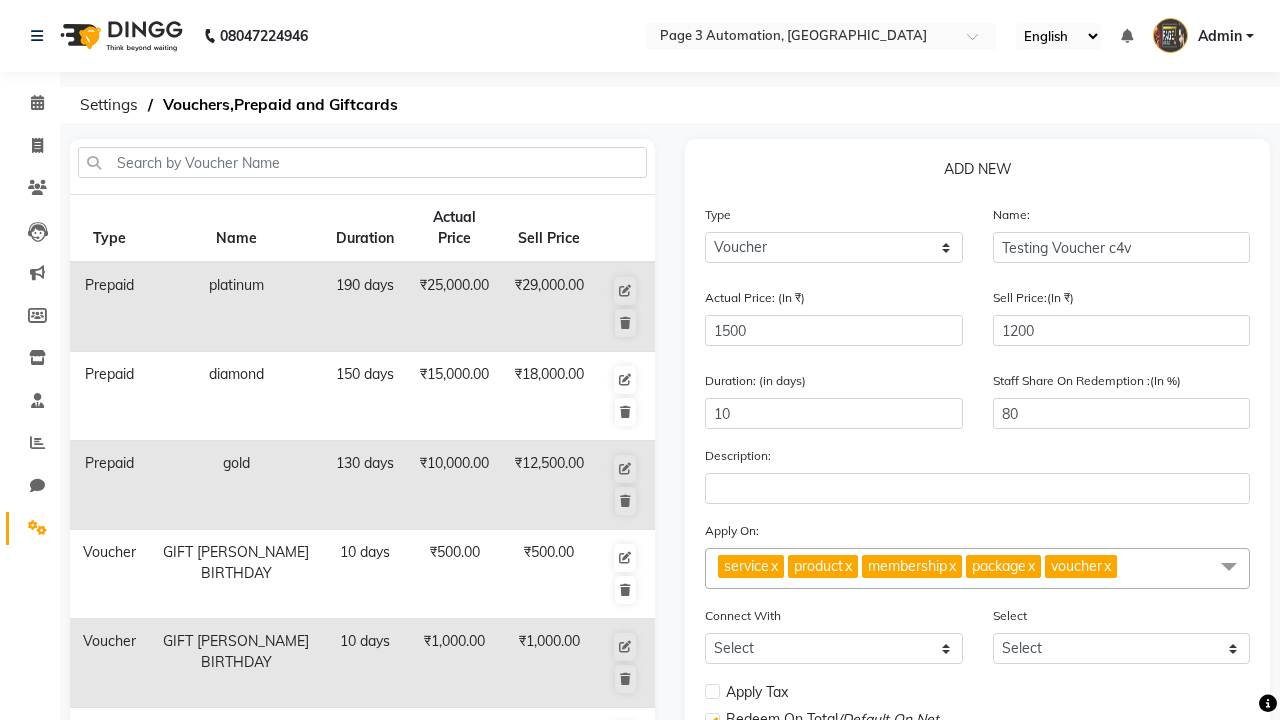 click on "Save" 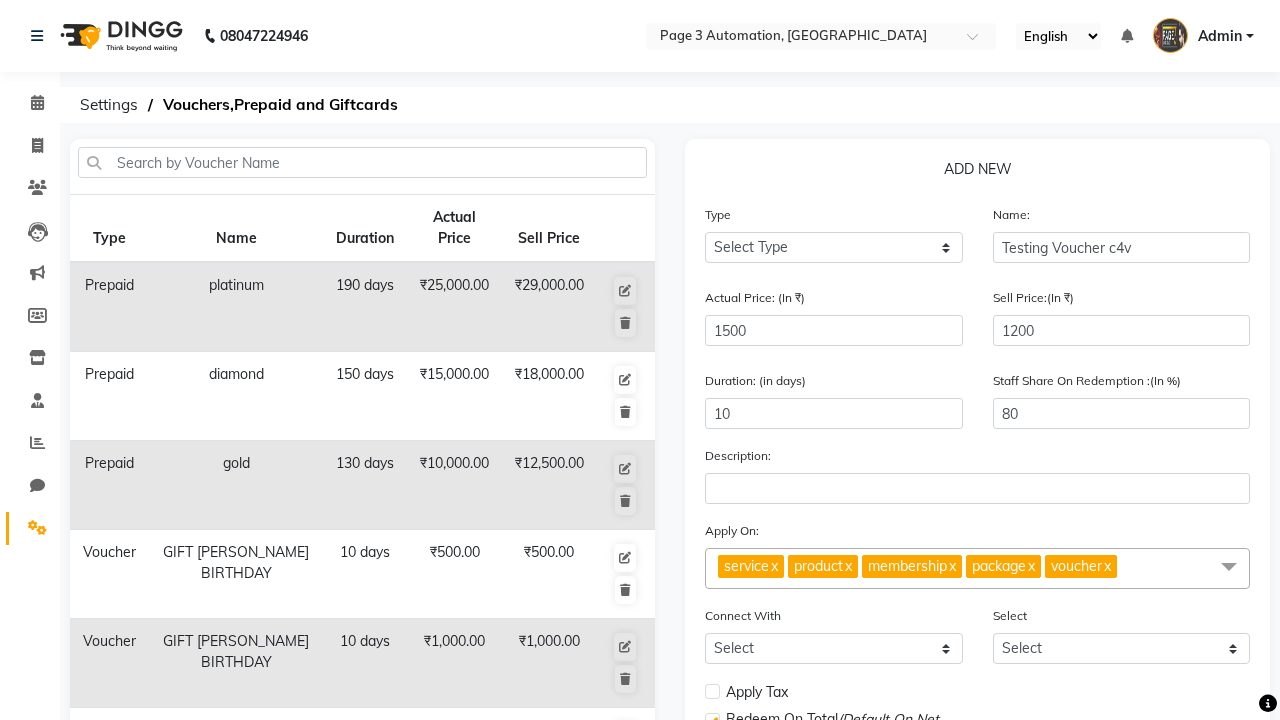 type 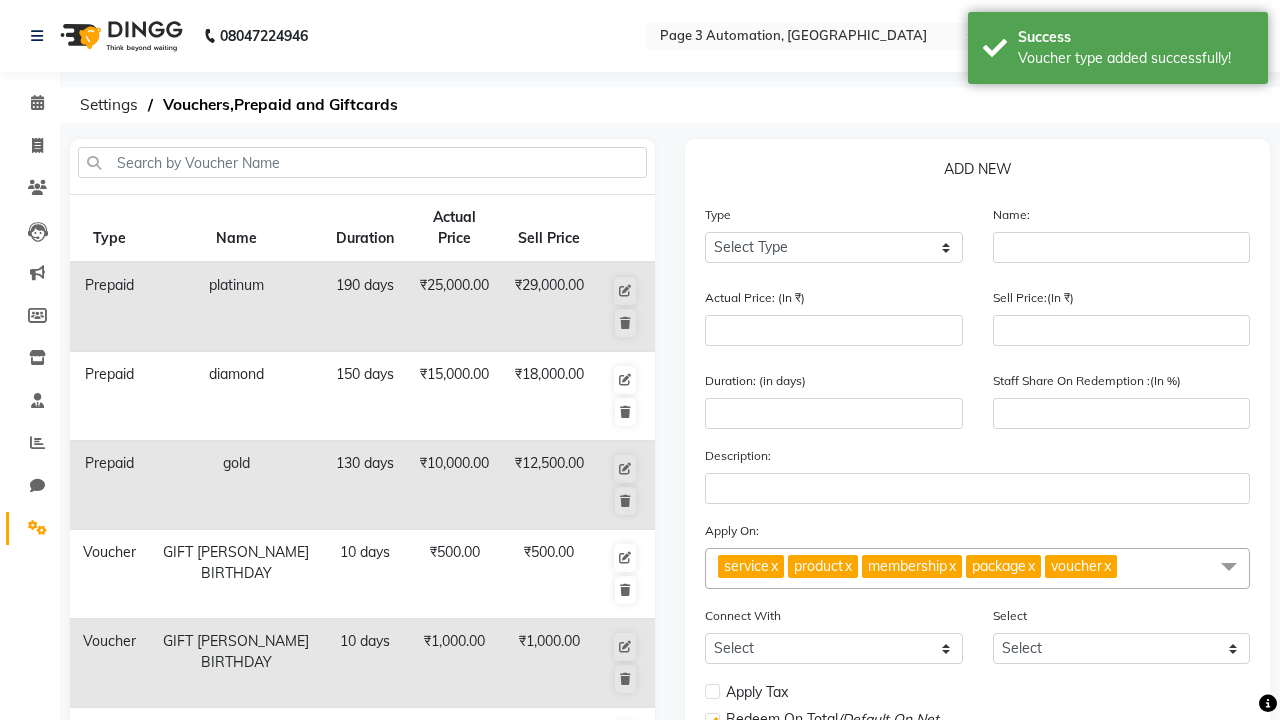 scroll, scrollTop: 497, scrollLeft: 0, axis: vertical 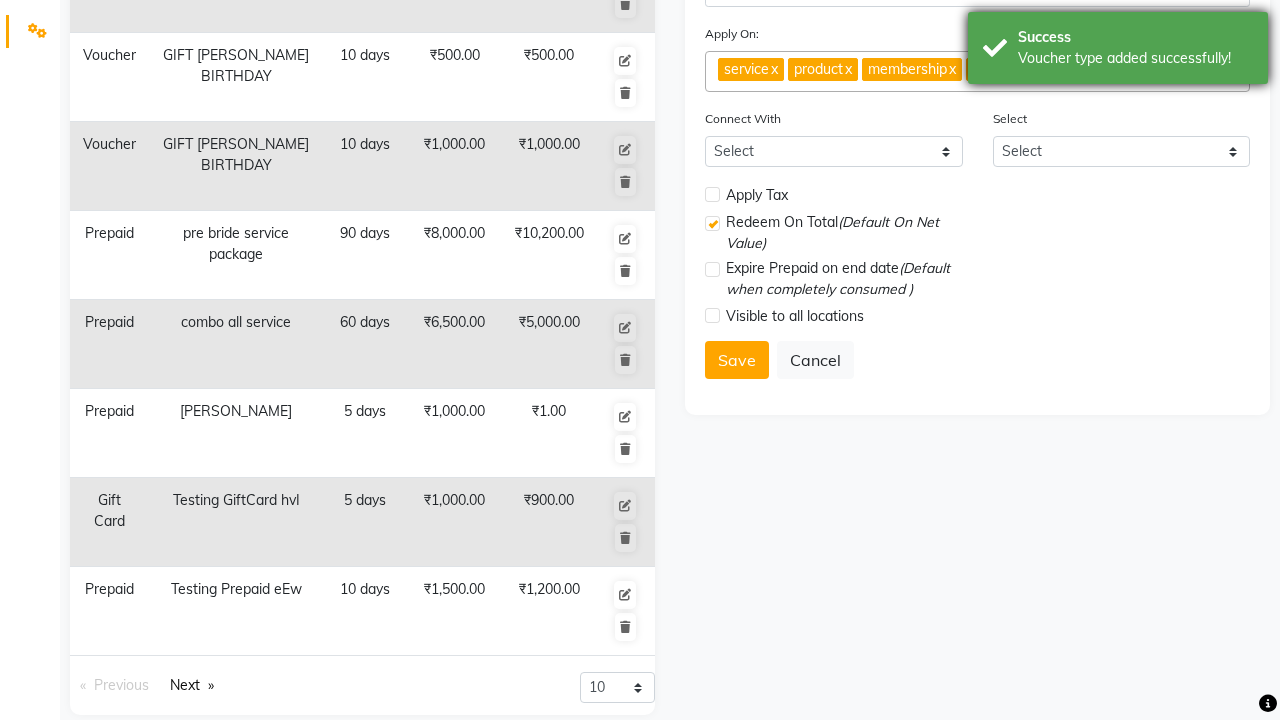 click on "Voucher type added successfully!" at bounding box center [1135, 58] 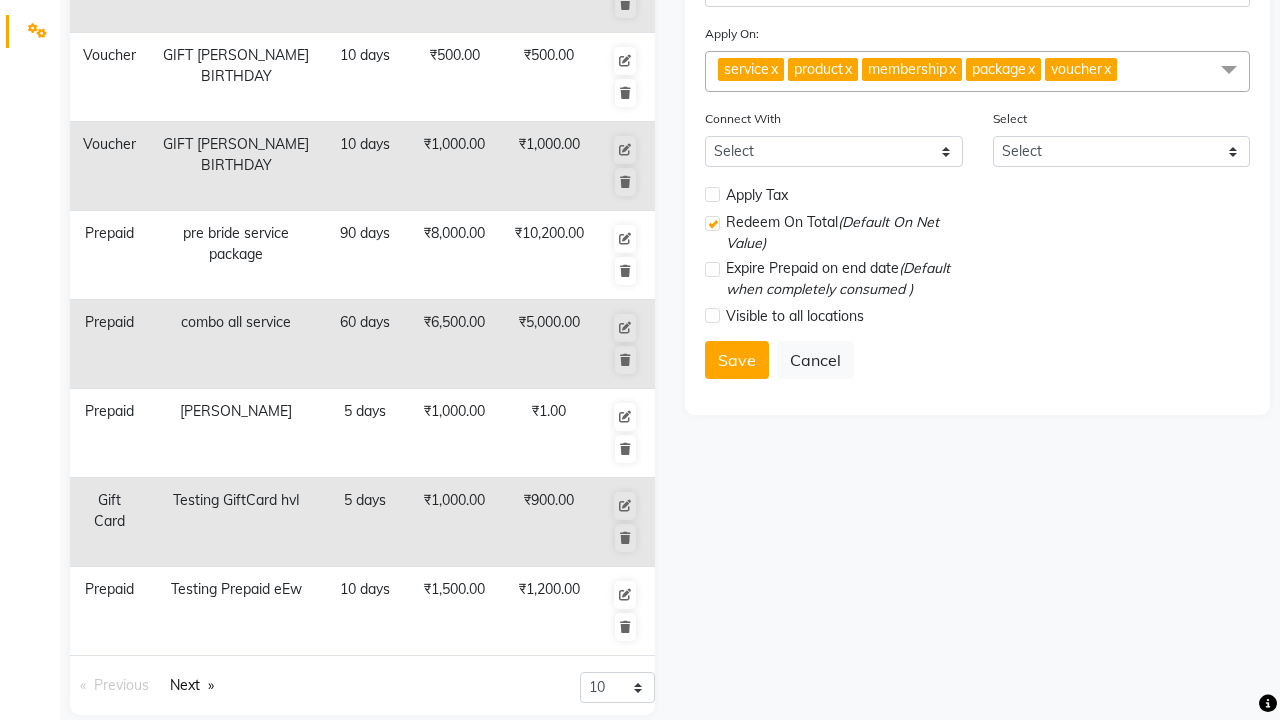 click at bounding box center (37, -461) 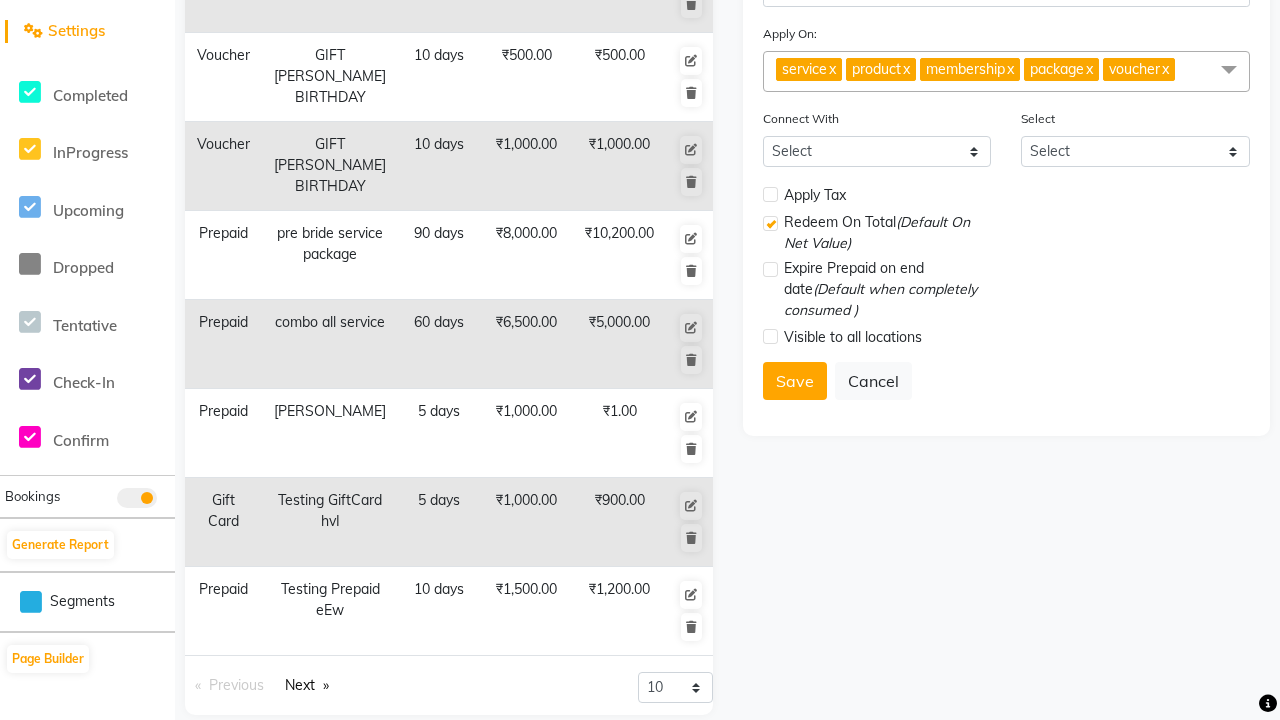 scroll, scrollTop: 0, scrollLeft: 0, axis: both 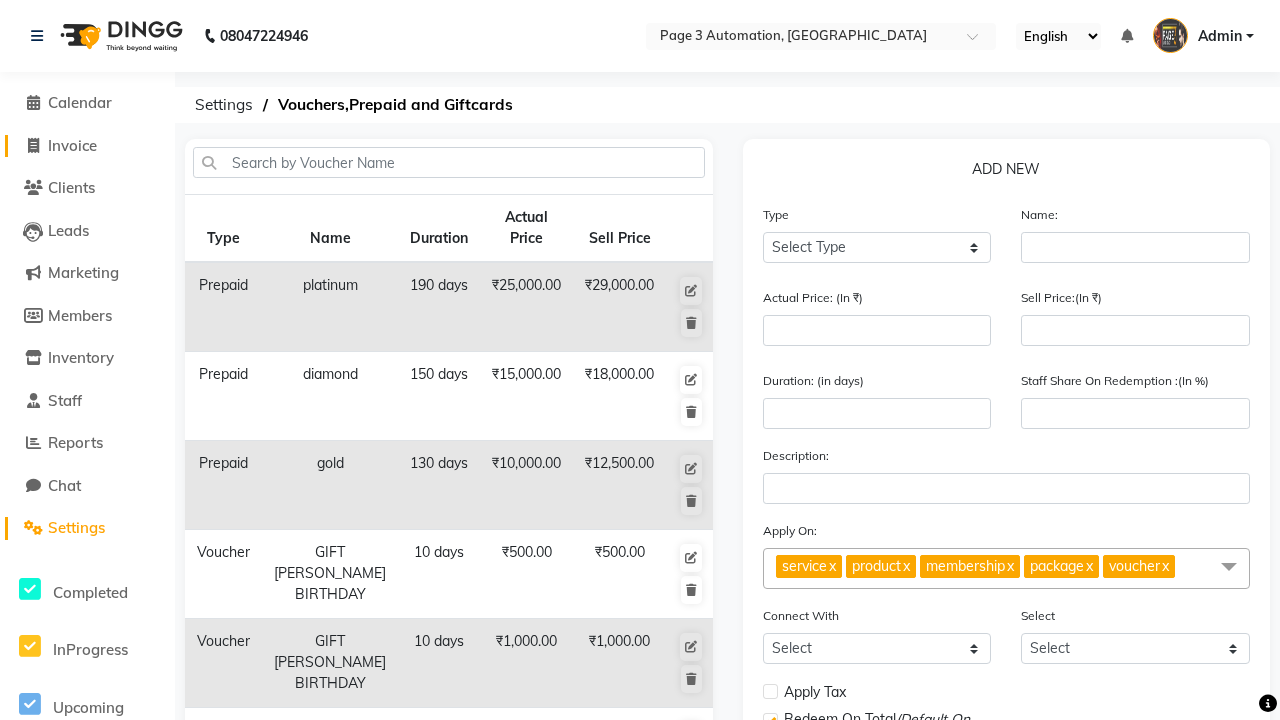 click on "Invoice" 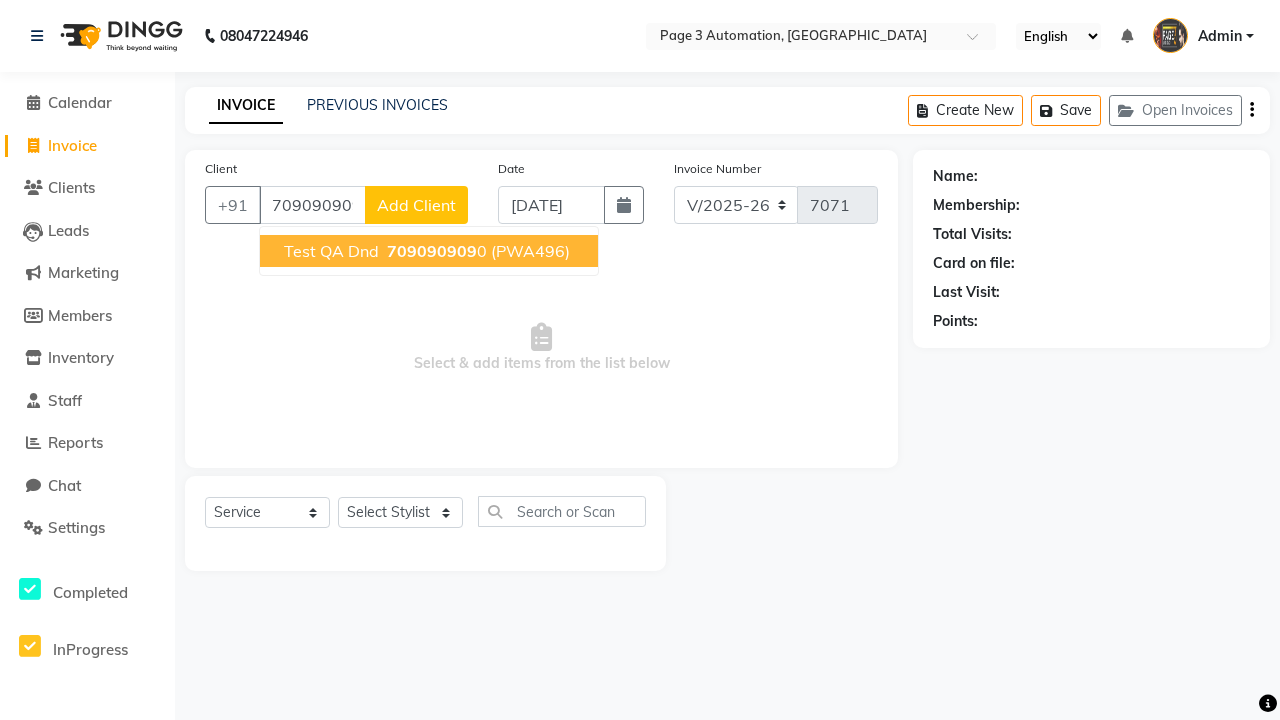 click on "709090909" at bounding box center [432, 251] 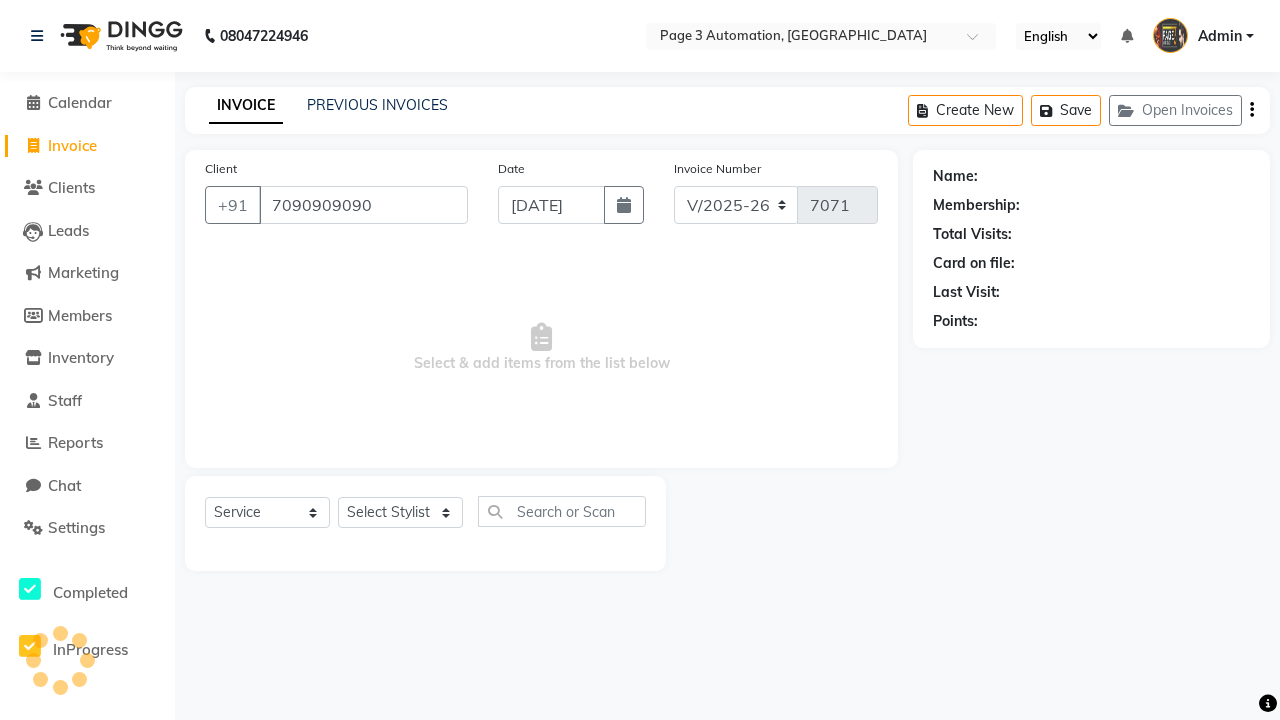 type on "7090909090" 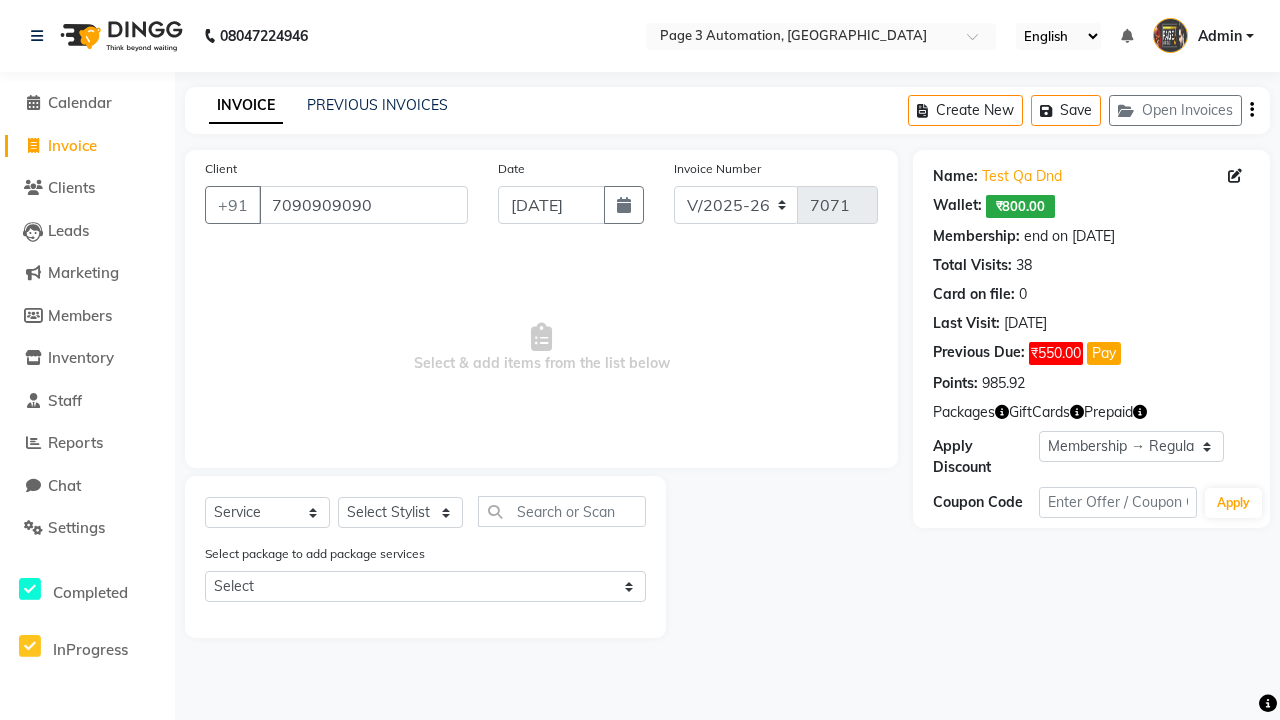 select on "0:" 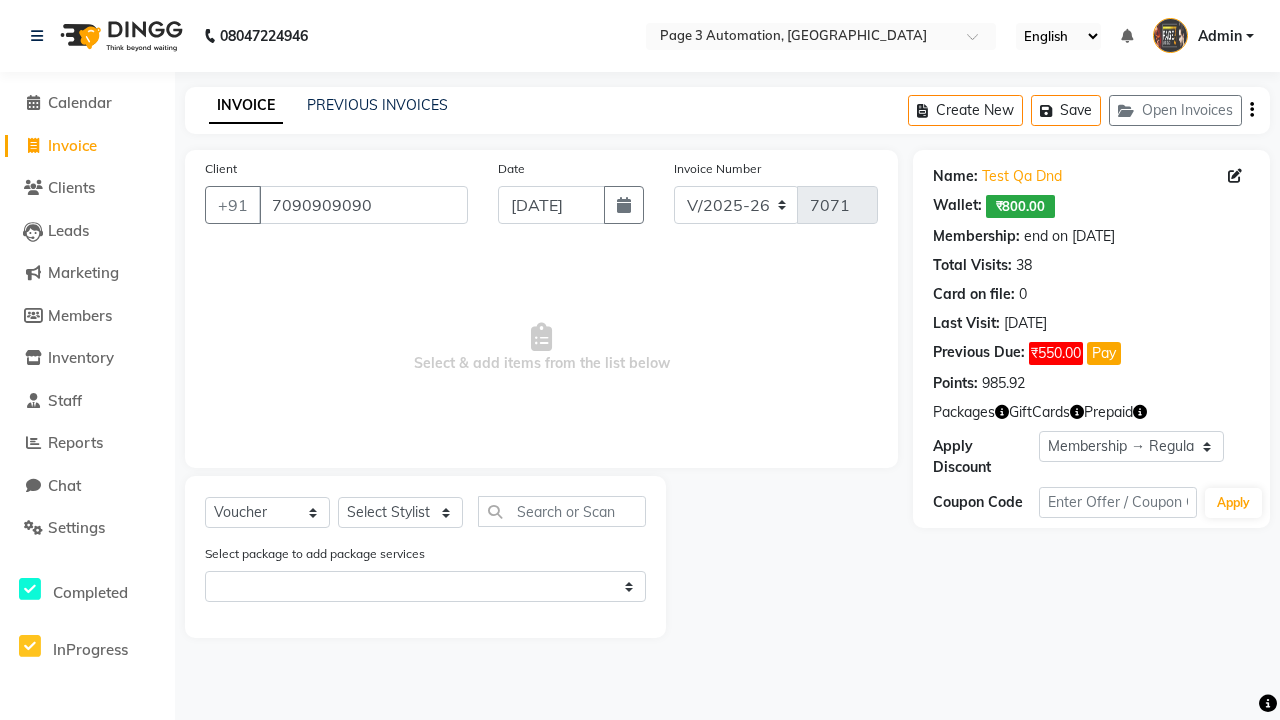 select on "71572" 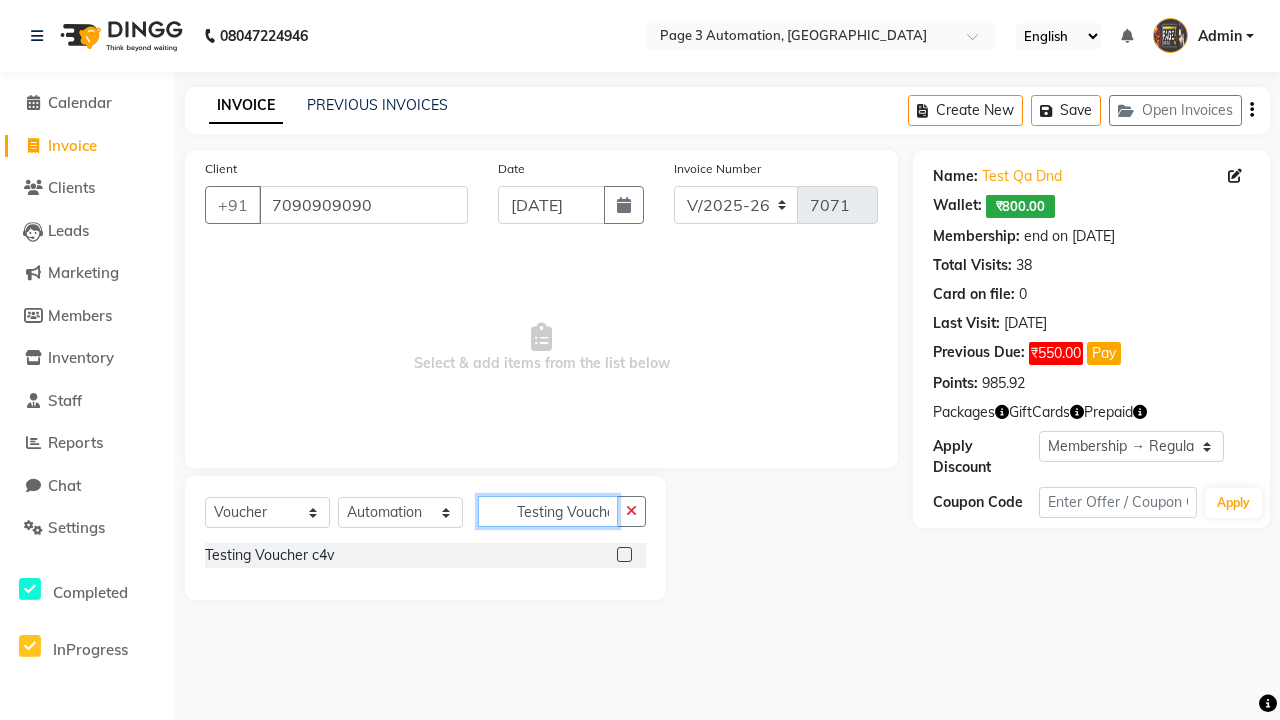type on "Testing Voucher c4v" 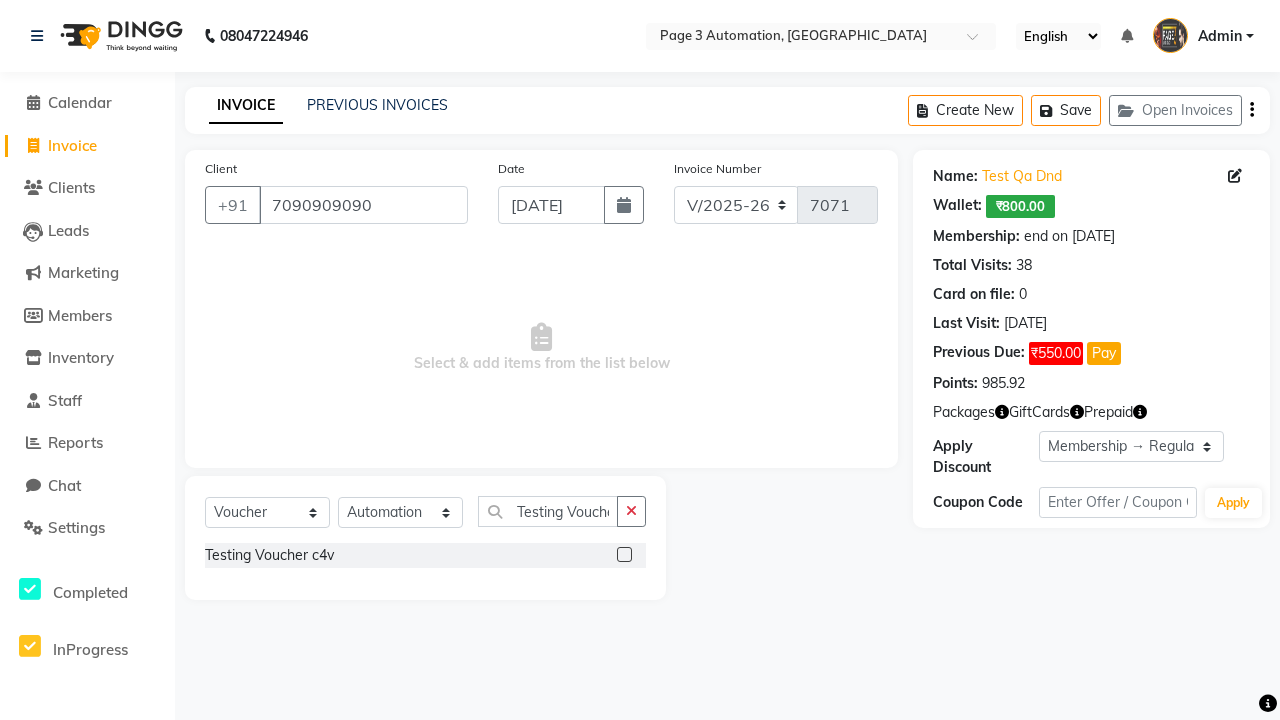 click 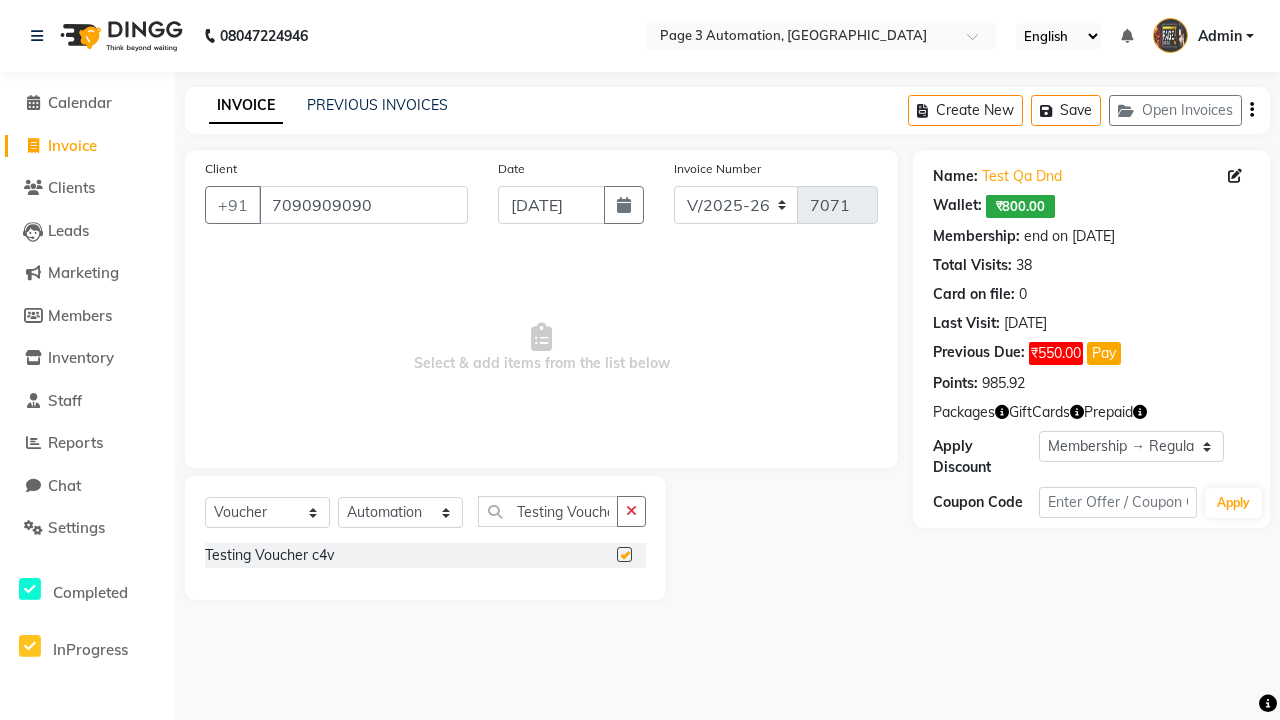 scroll, scrollTop: 0, scrollLeft: 0, axis: both 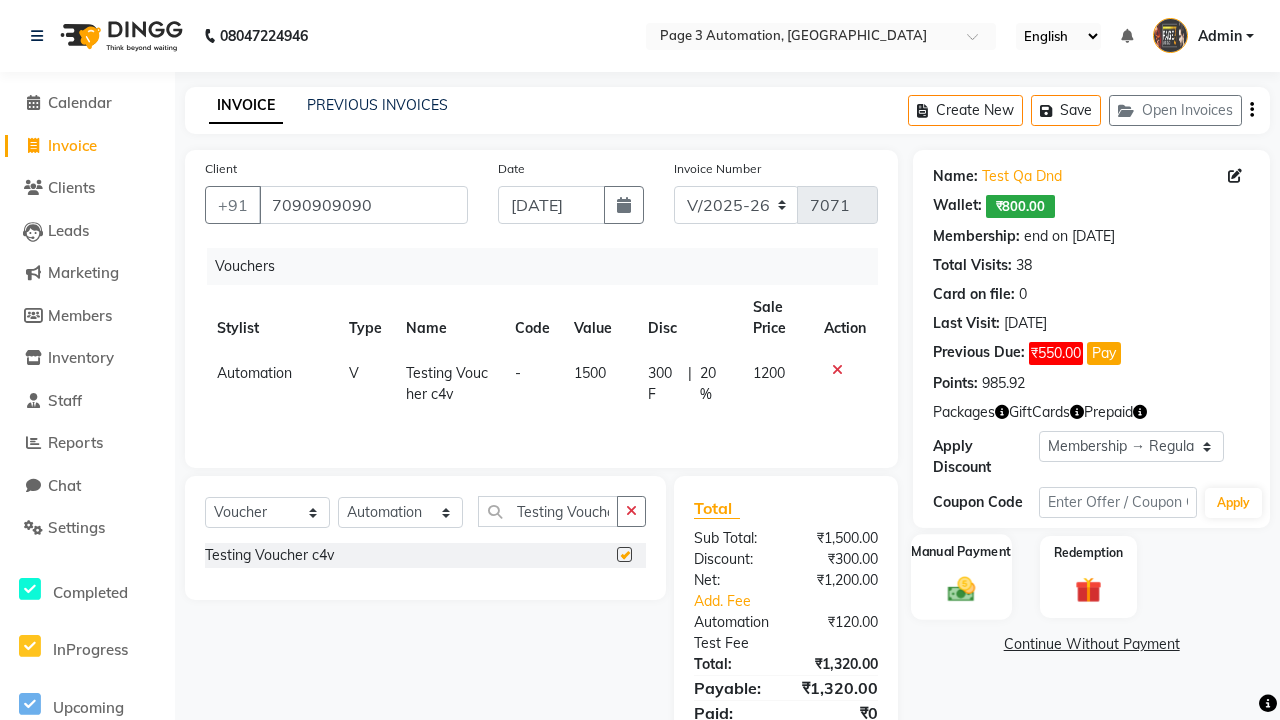 click 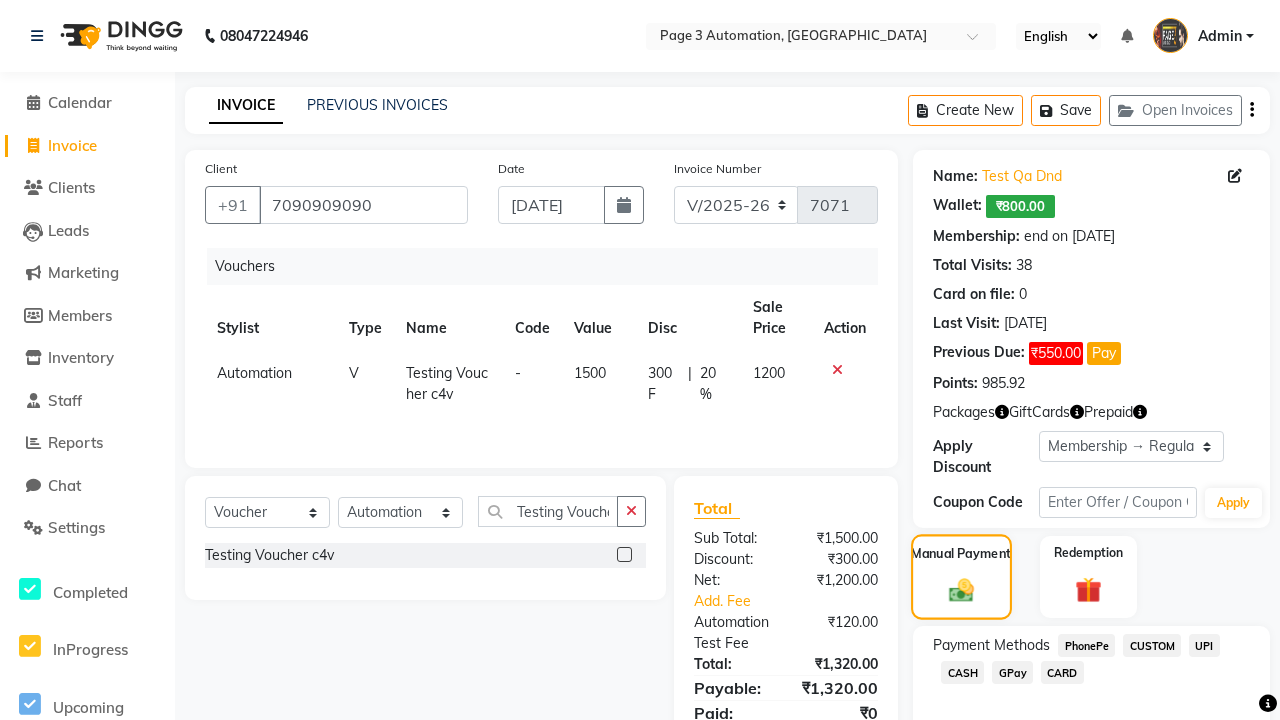 checkbox on "false" 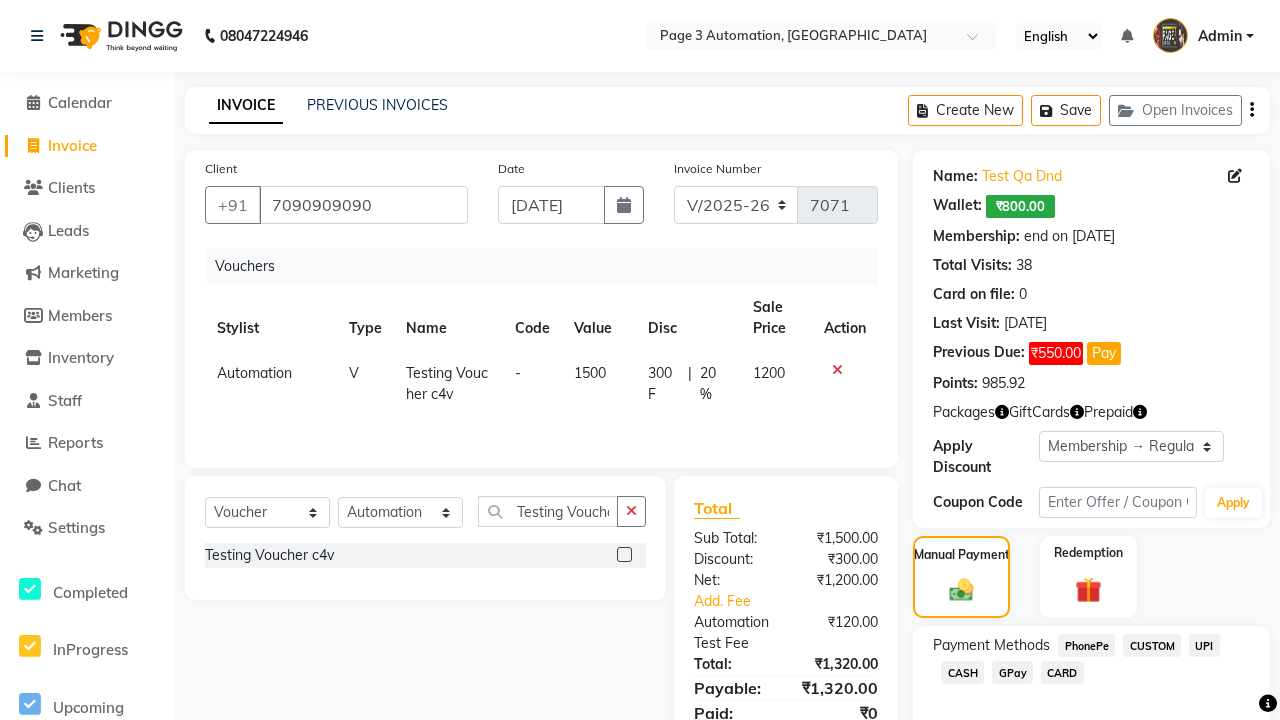 click on "PhonePe" 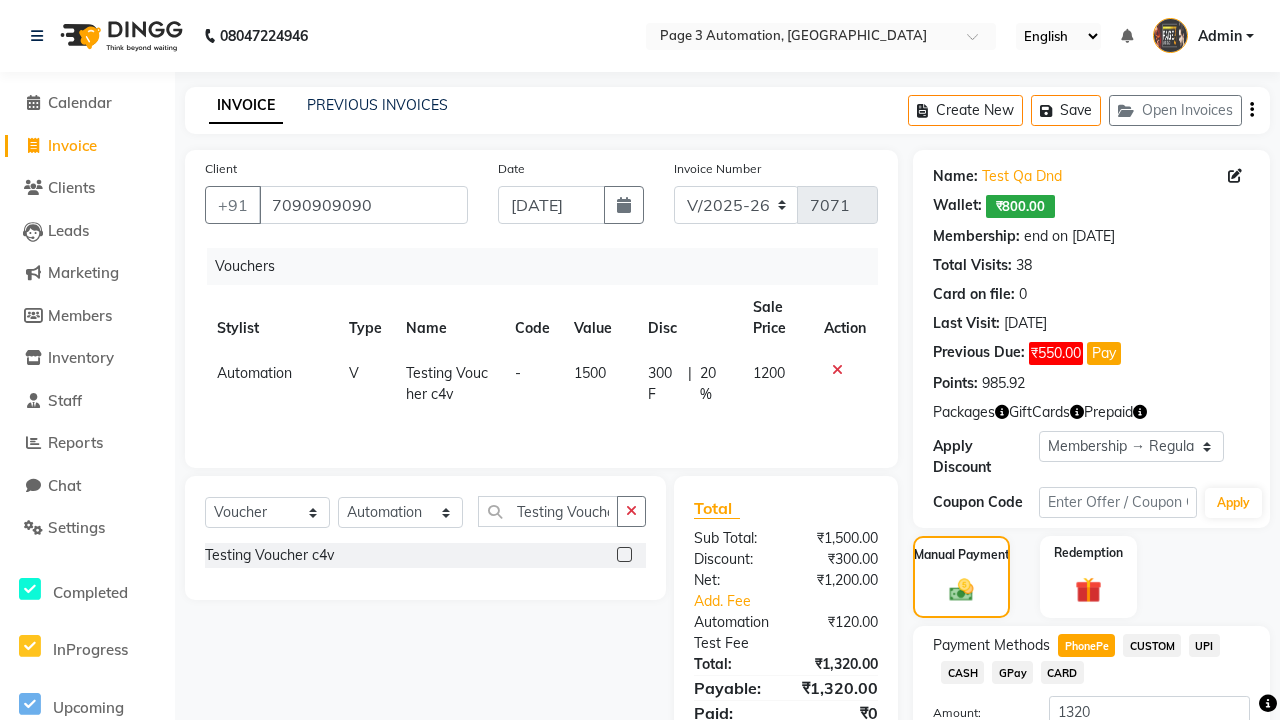 scroll, scrollTop: 153, scrollLeft: 0, axis: vertical 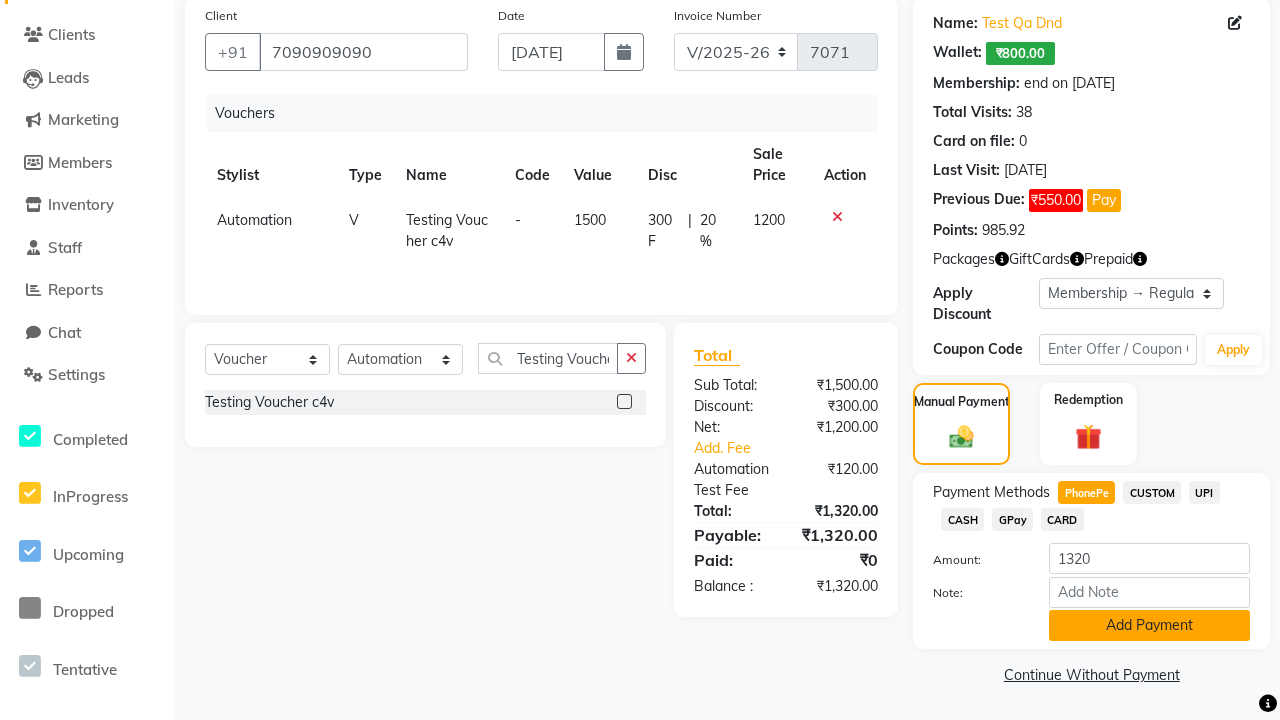 click on "Add Payment" 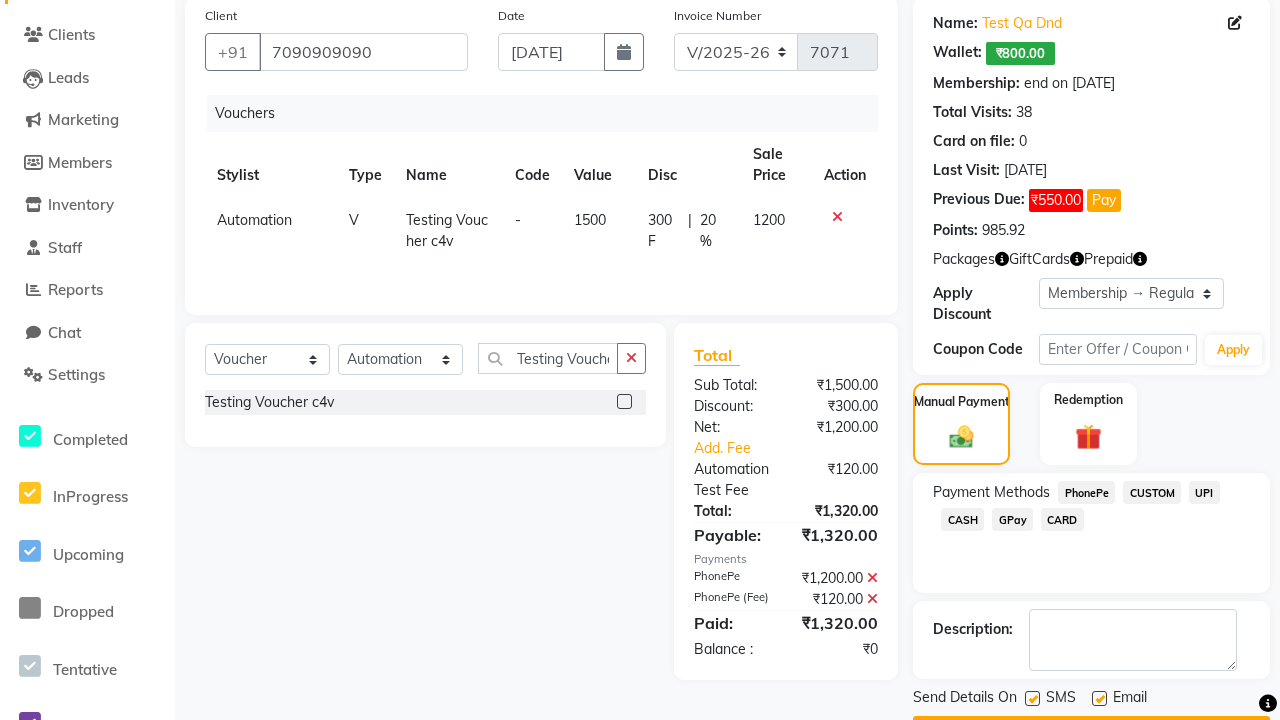 click 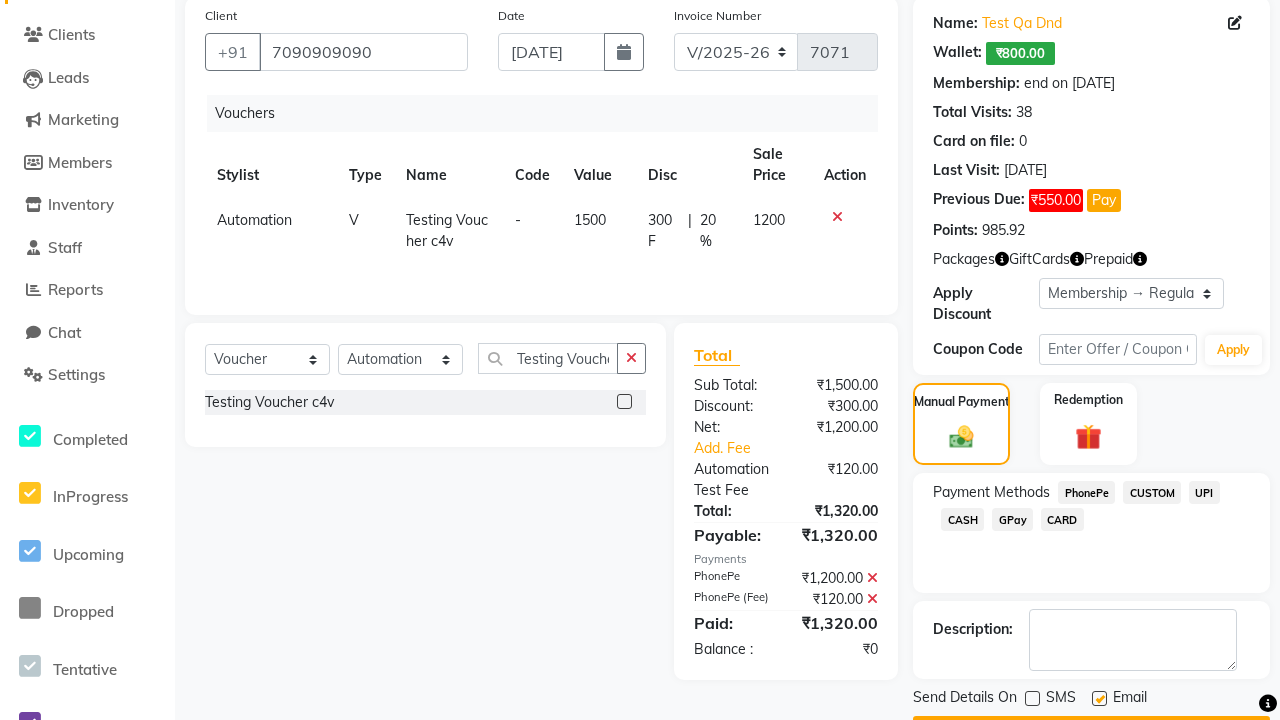 click 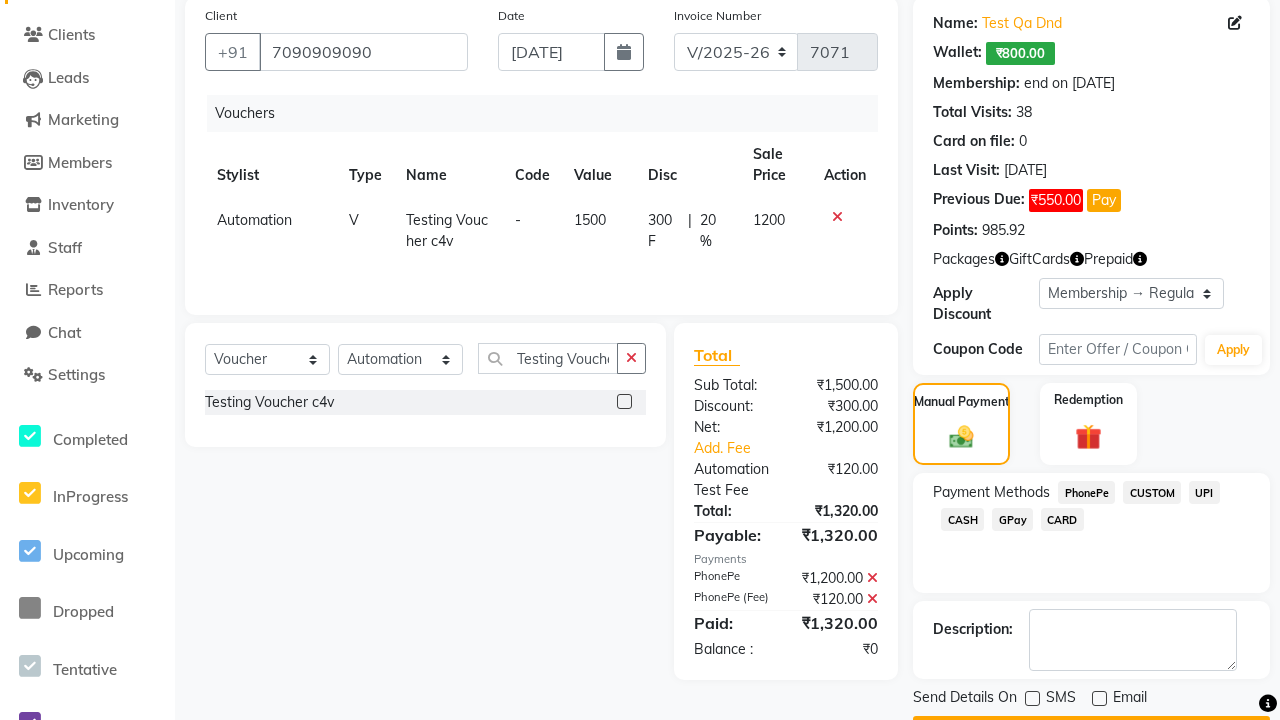 click on "Checkout" 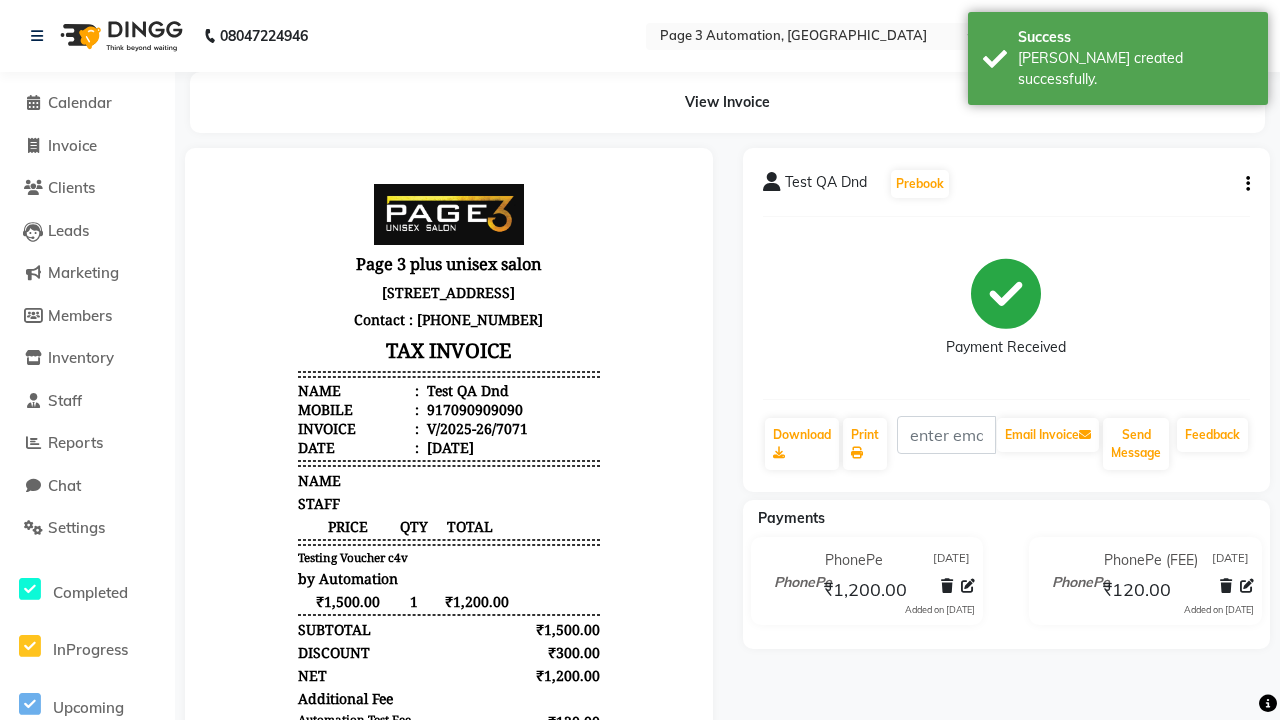 scroll, scrollTop: 0, scrollLeft: 0, axis: both 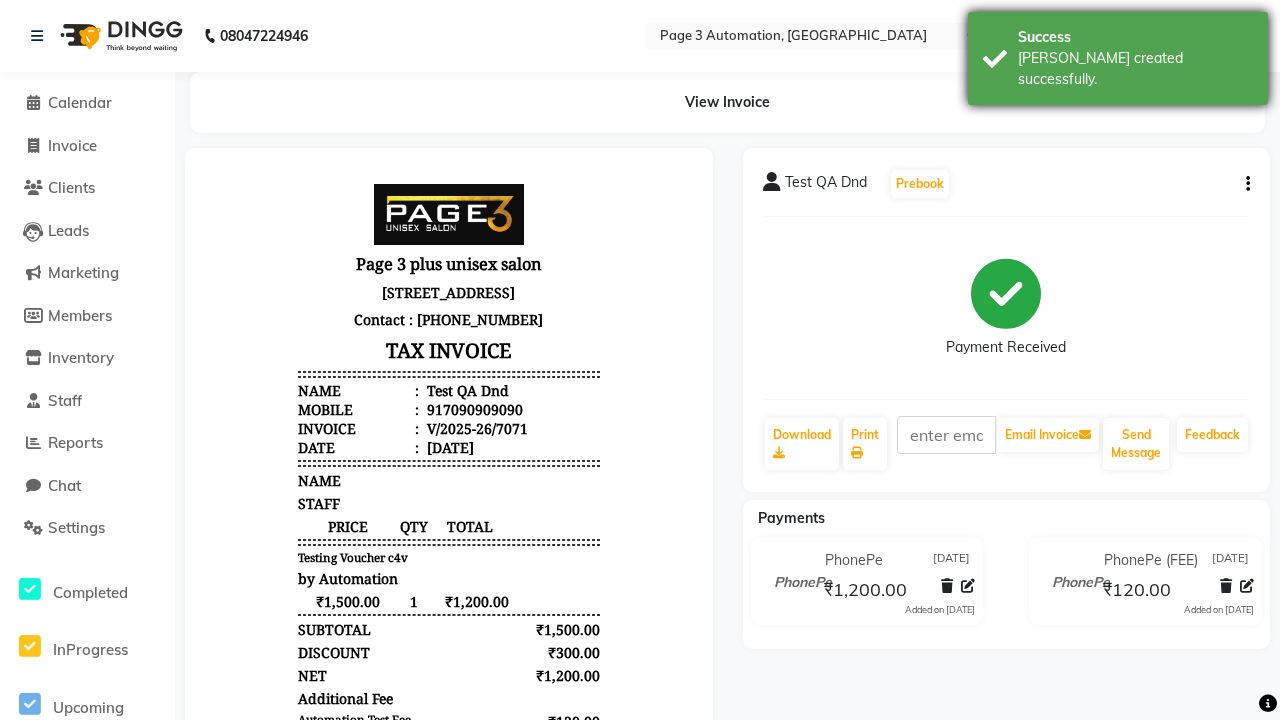 click on "[PERSON_NAME] created successfully." at bounding box center (1135, 69) 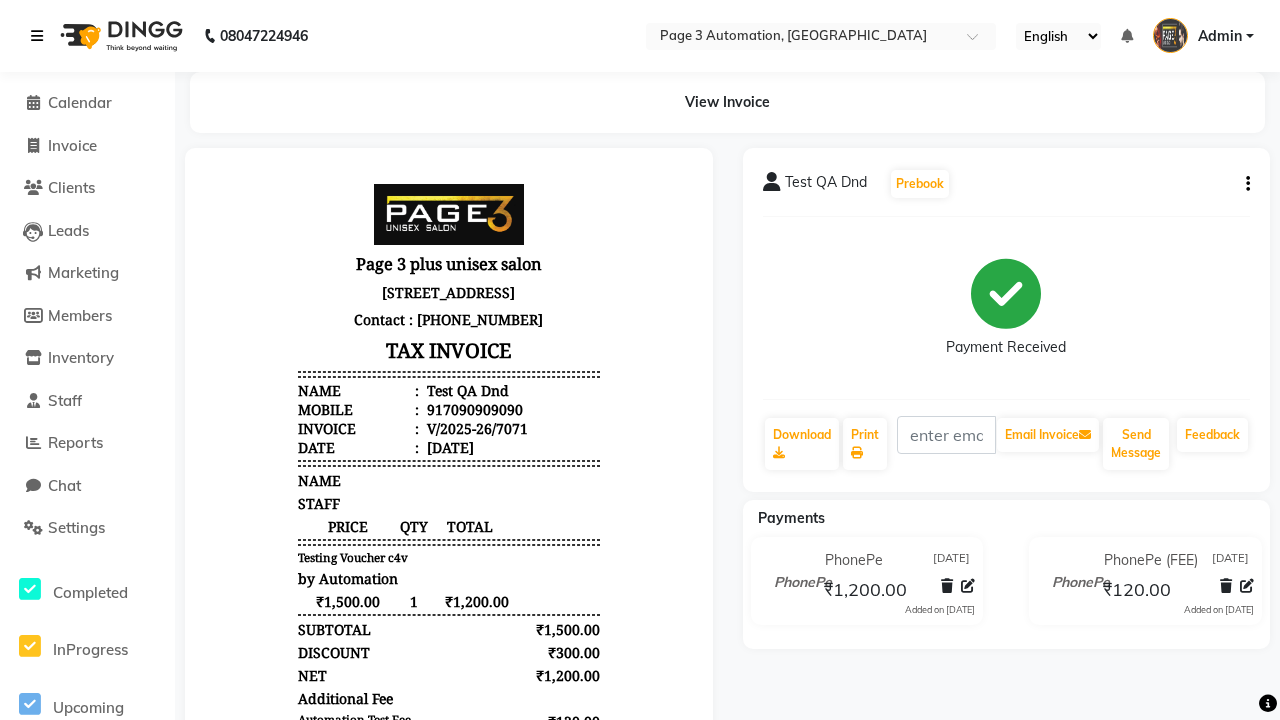 click at bounding box center [37, 36] 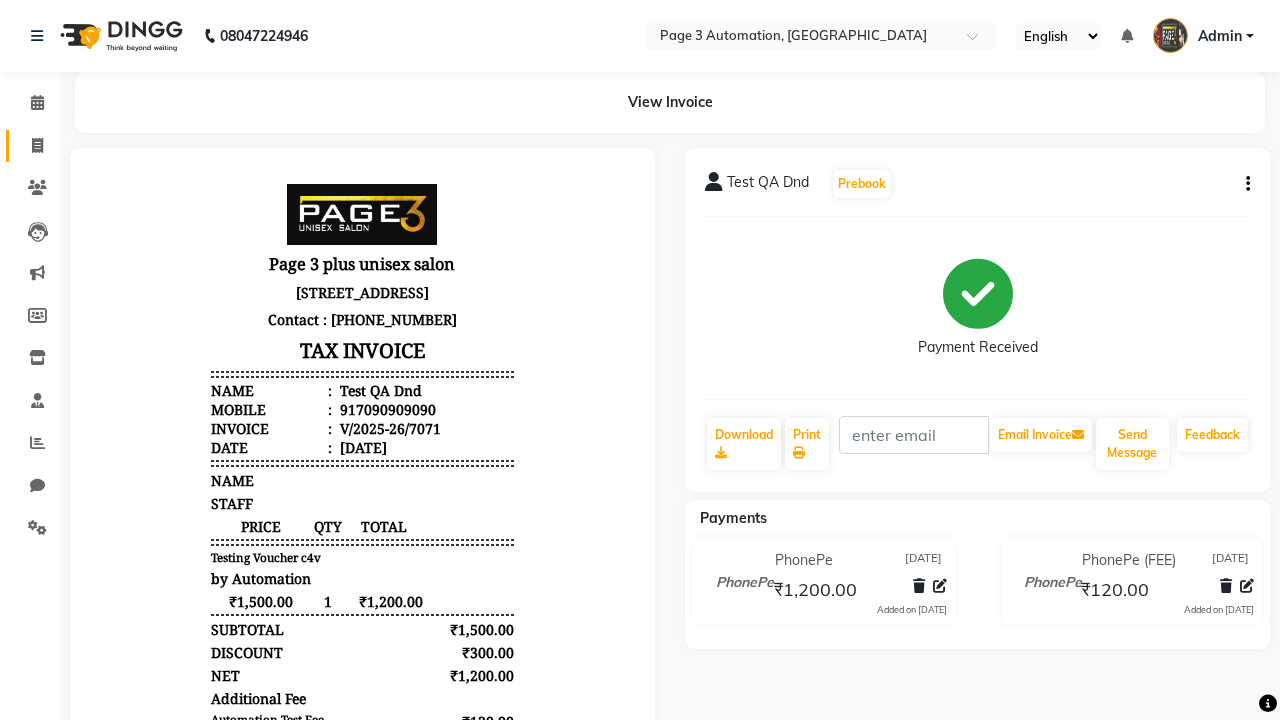 click 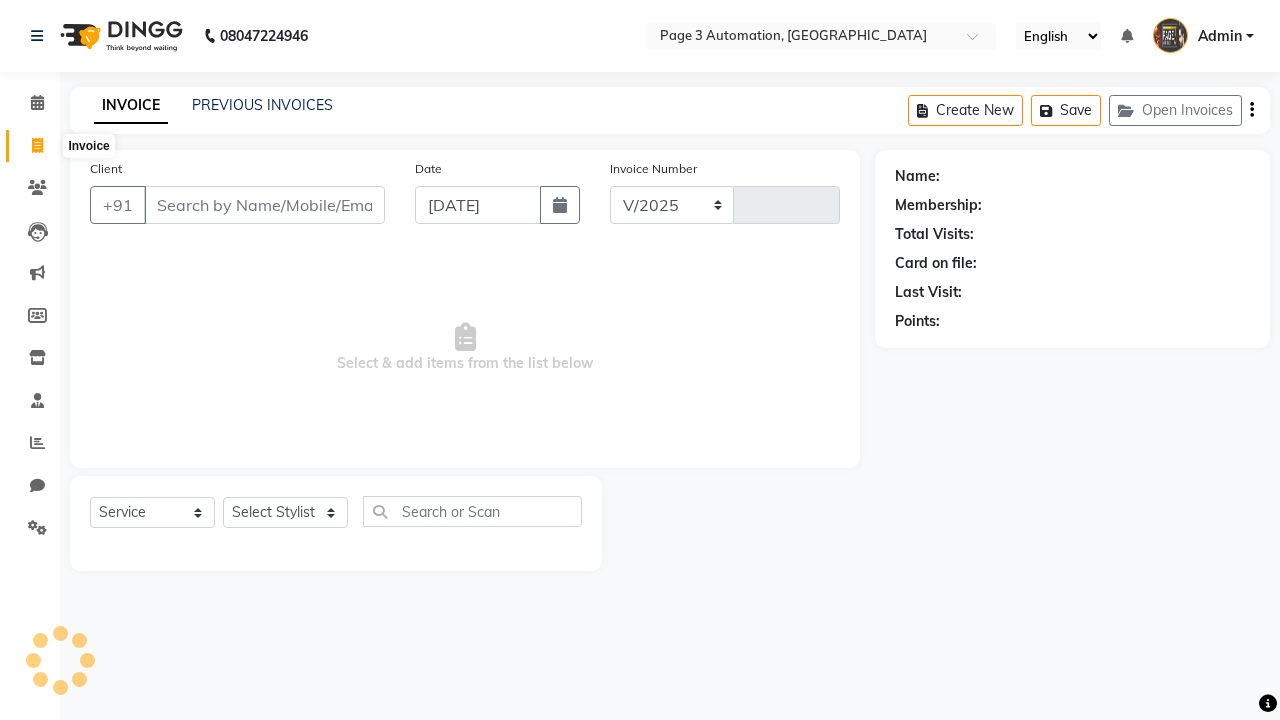select on "2774" 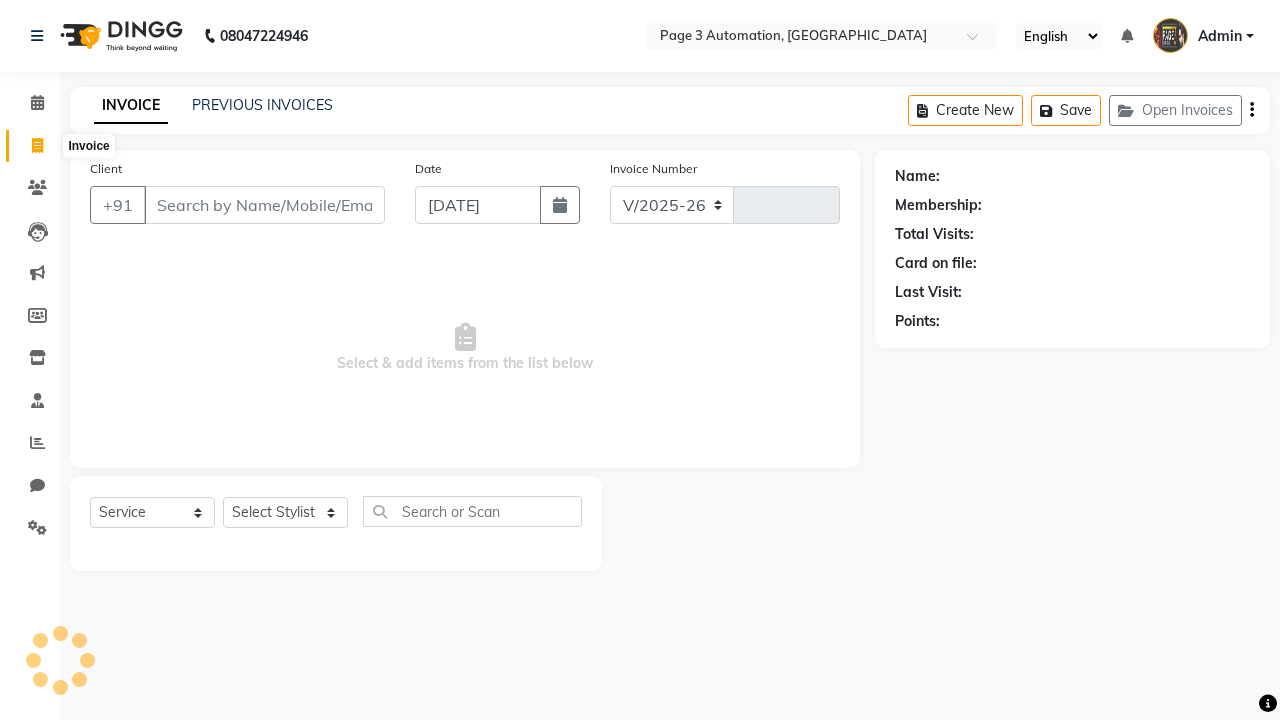 type on "7072" 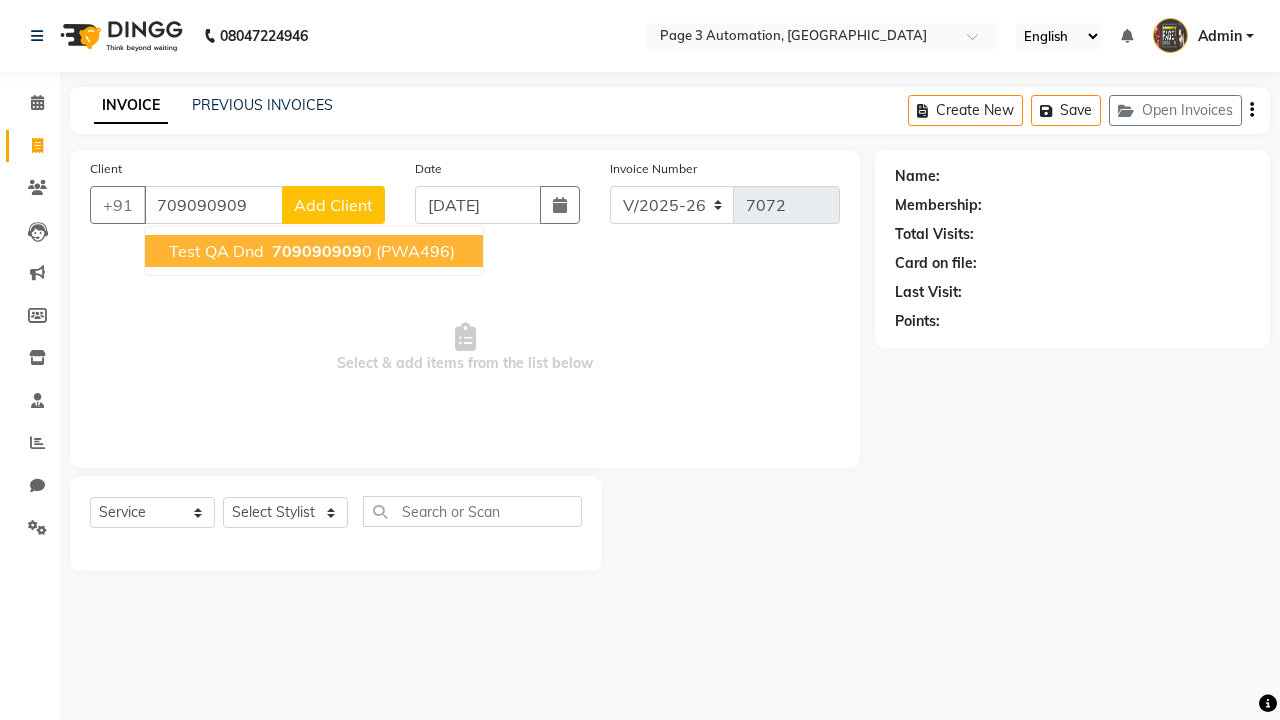 click on "709090909" at bounding box center [317, 251] 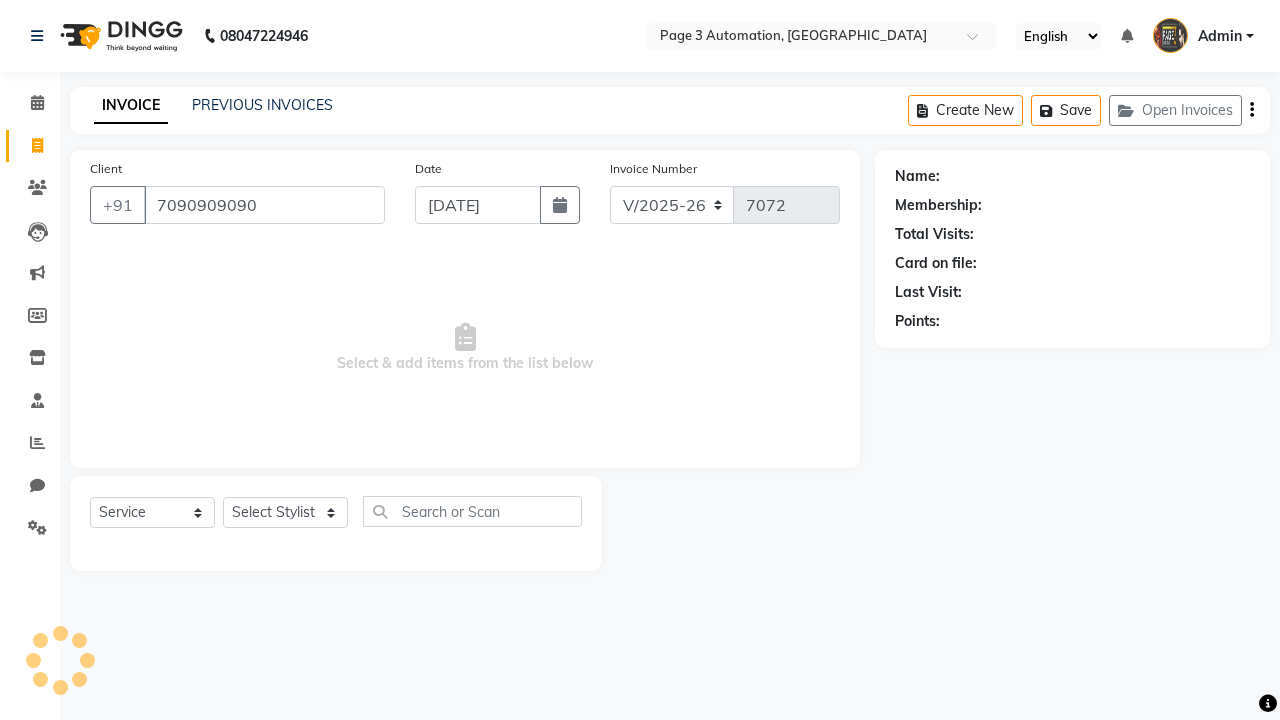 type on "7090909090" 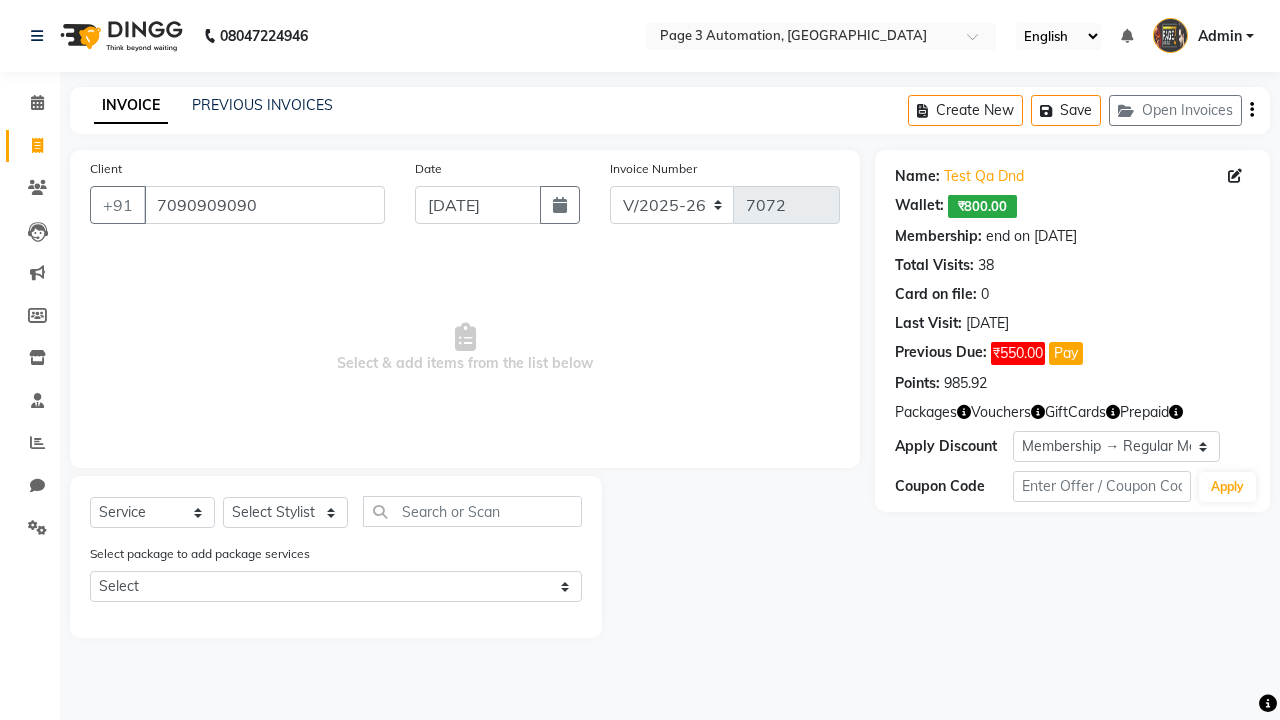select on "0:" 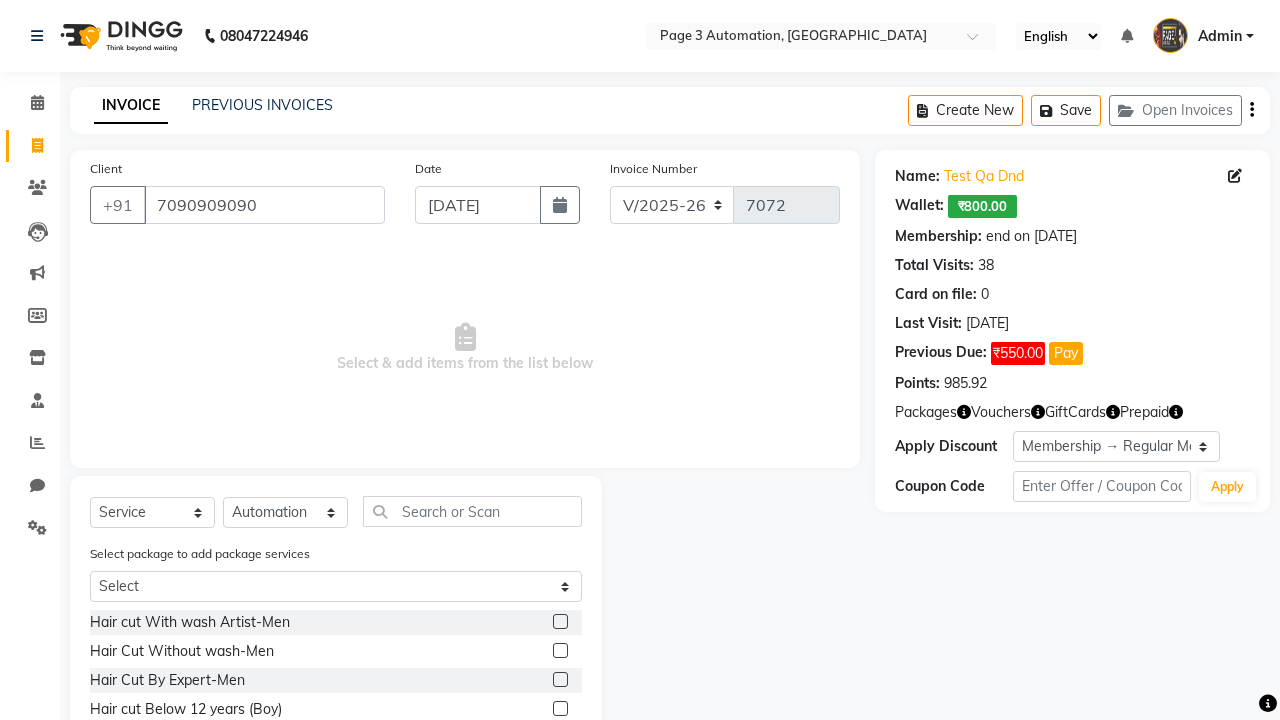 click 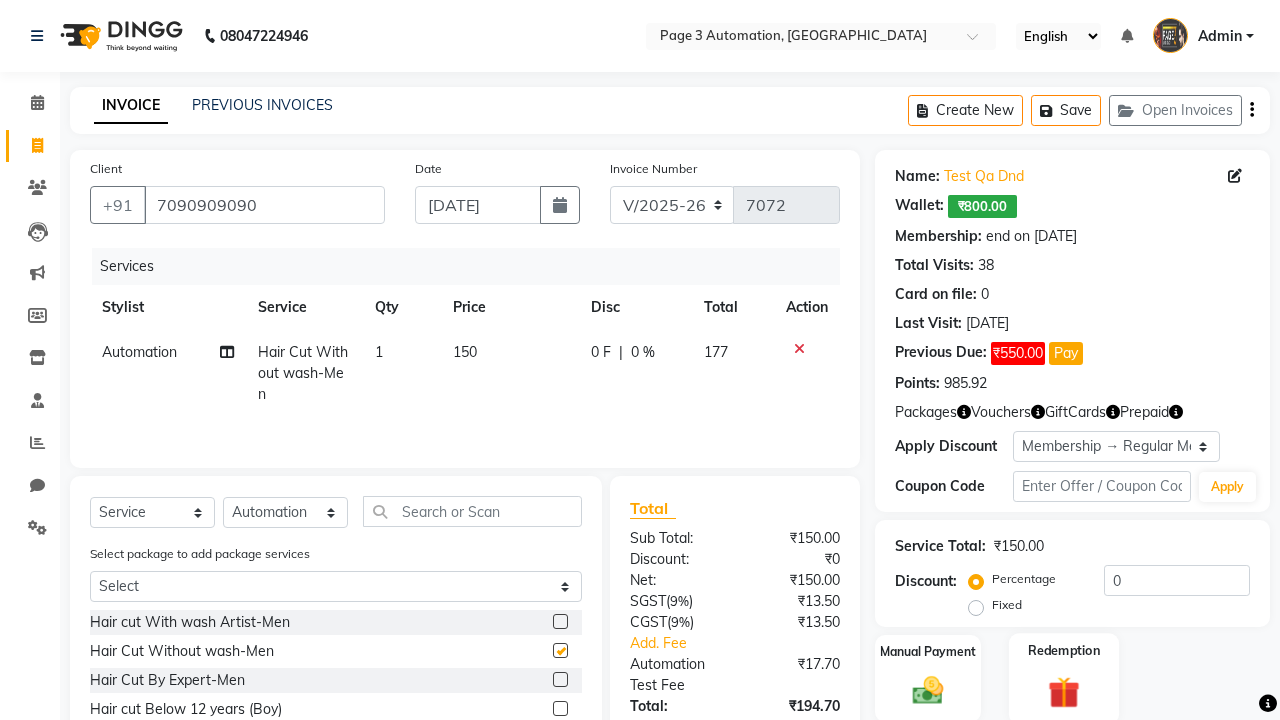 click 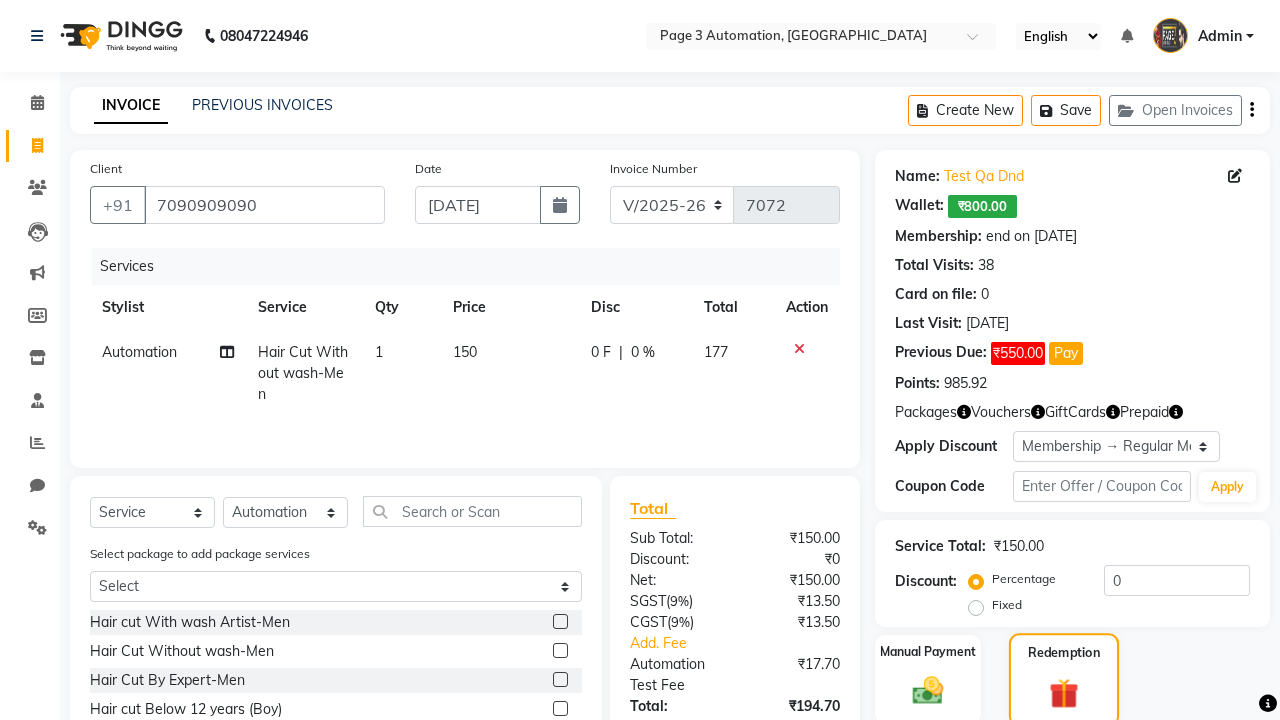 checkbox on "false" 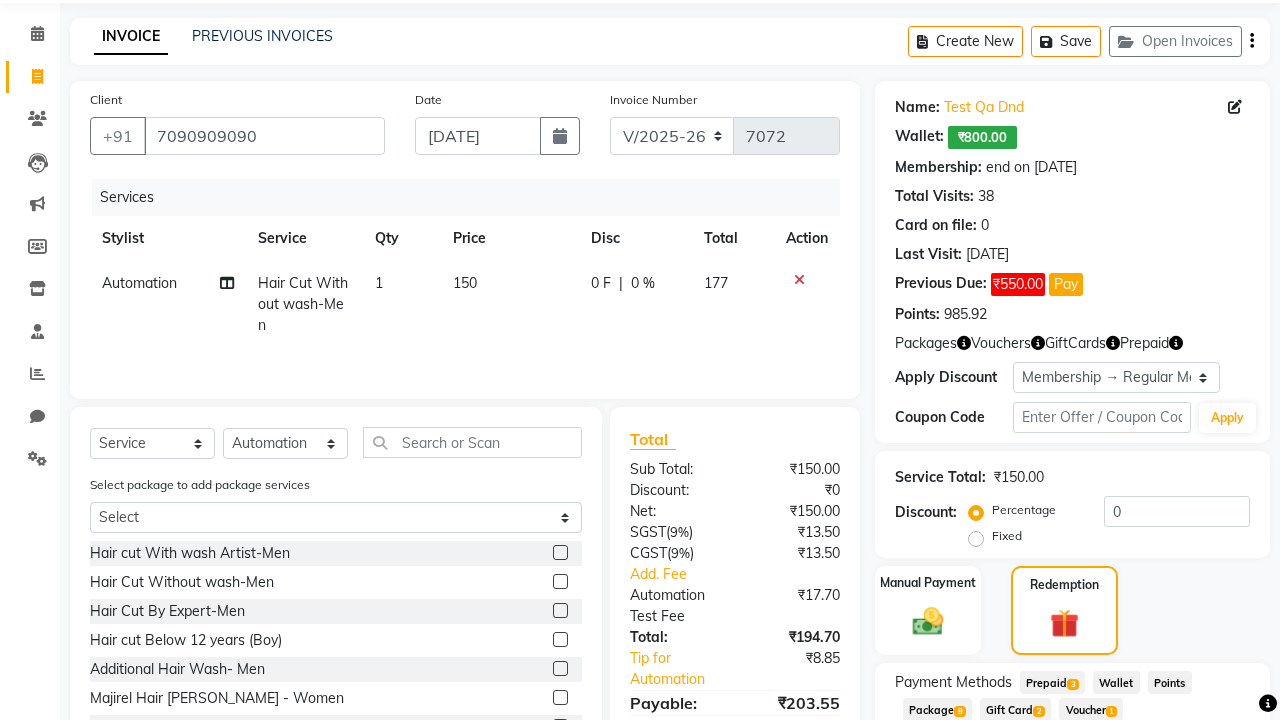 click on "Voucher  1" 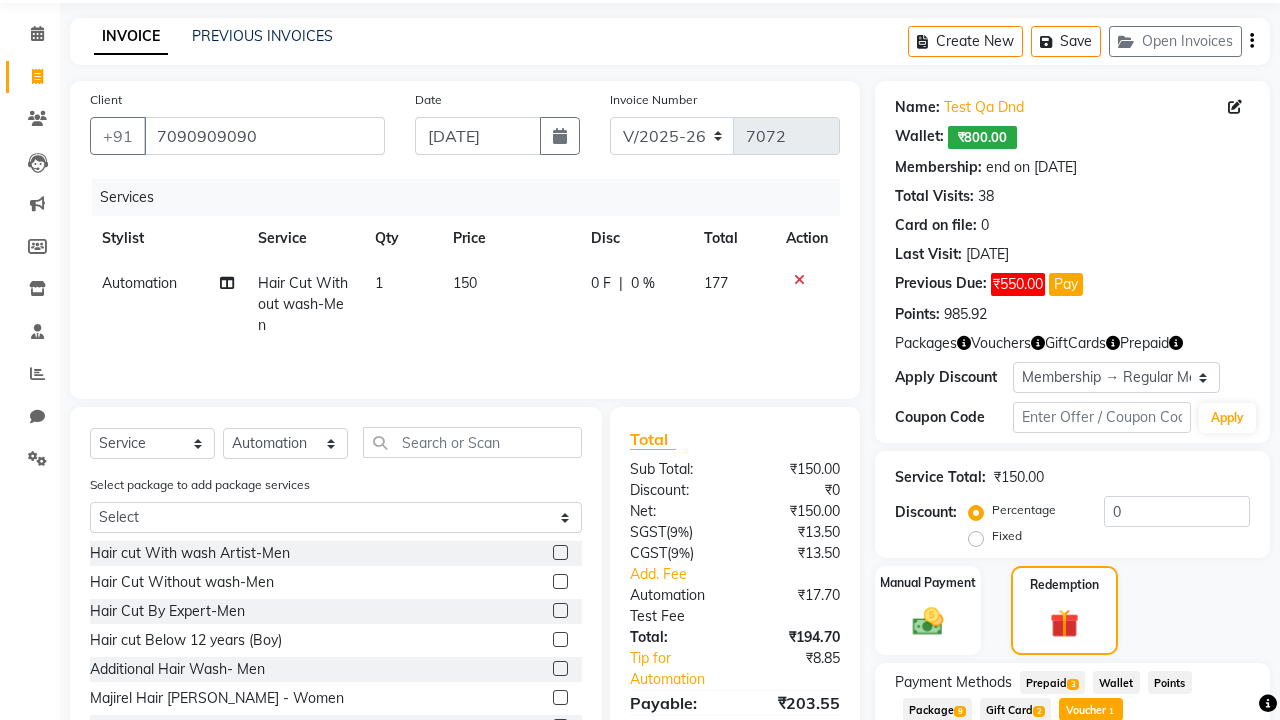 scroll, scrollTop: 203, scrollLeft: 0, axis: vertical 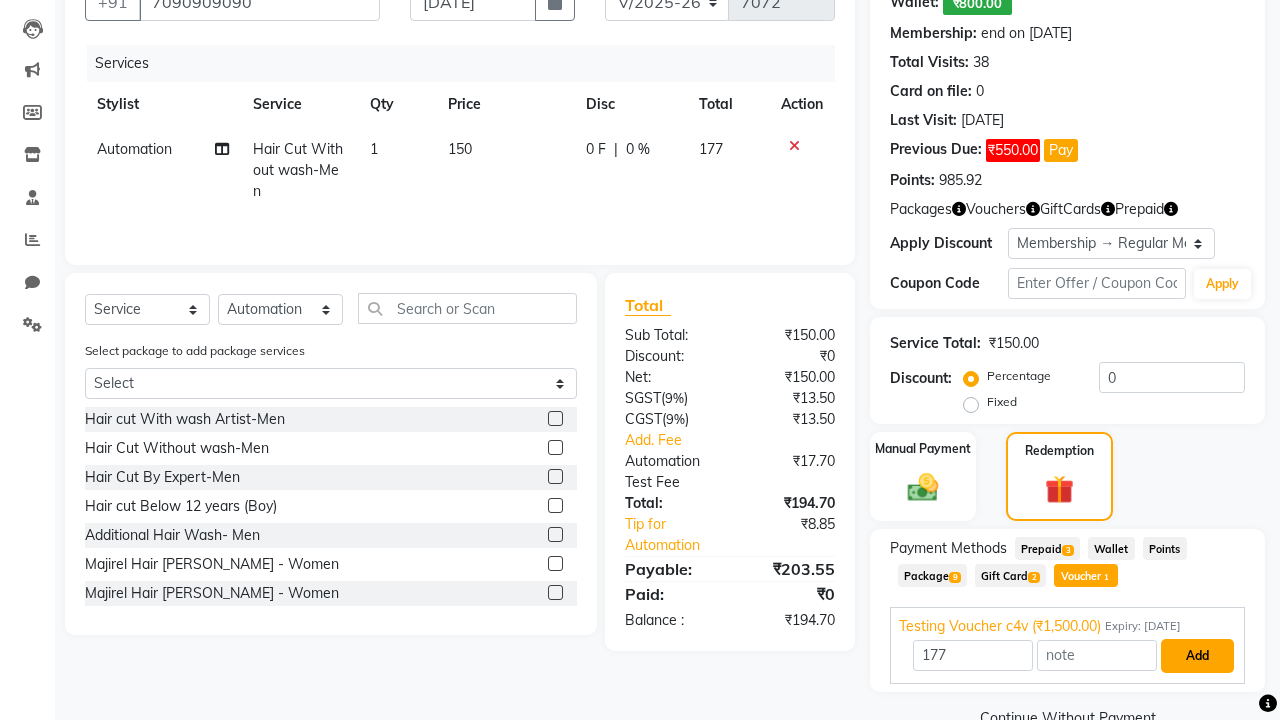 click on "Add" at bounding box center [1197, 656] 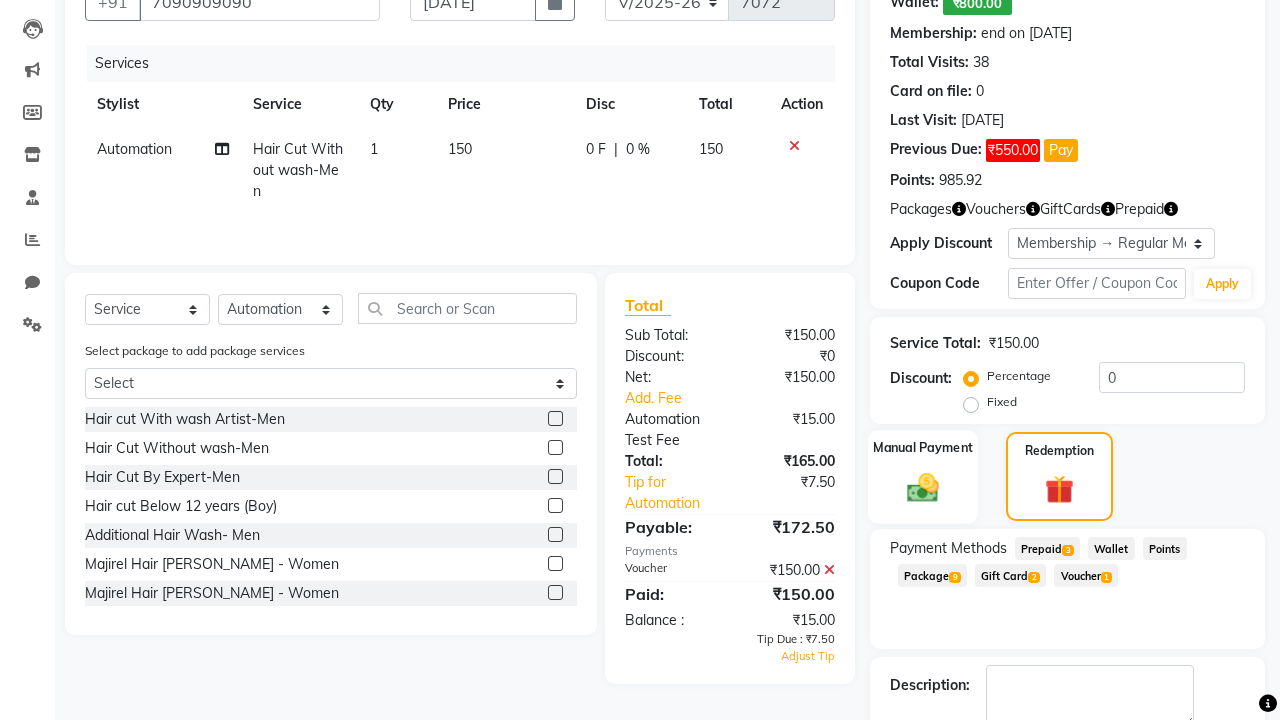 click 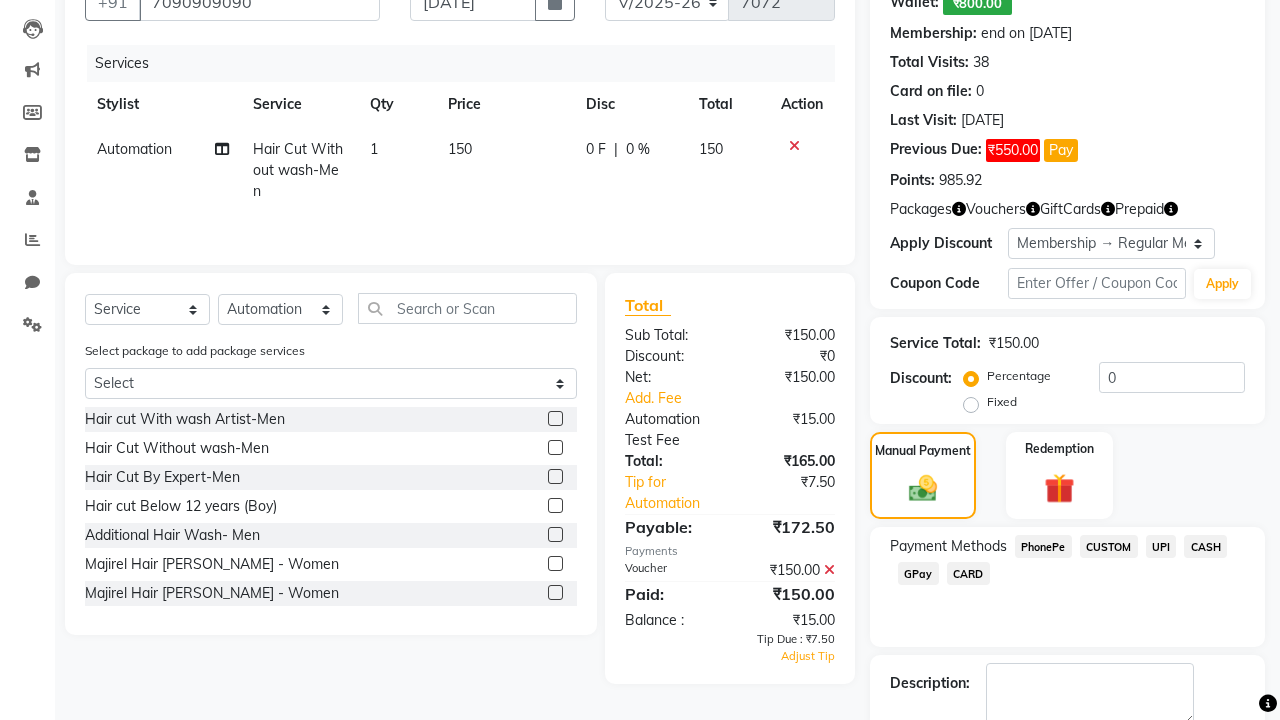 click on "PhonePe" 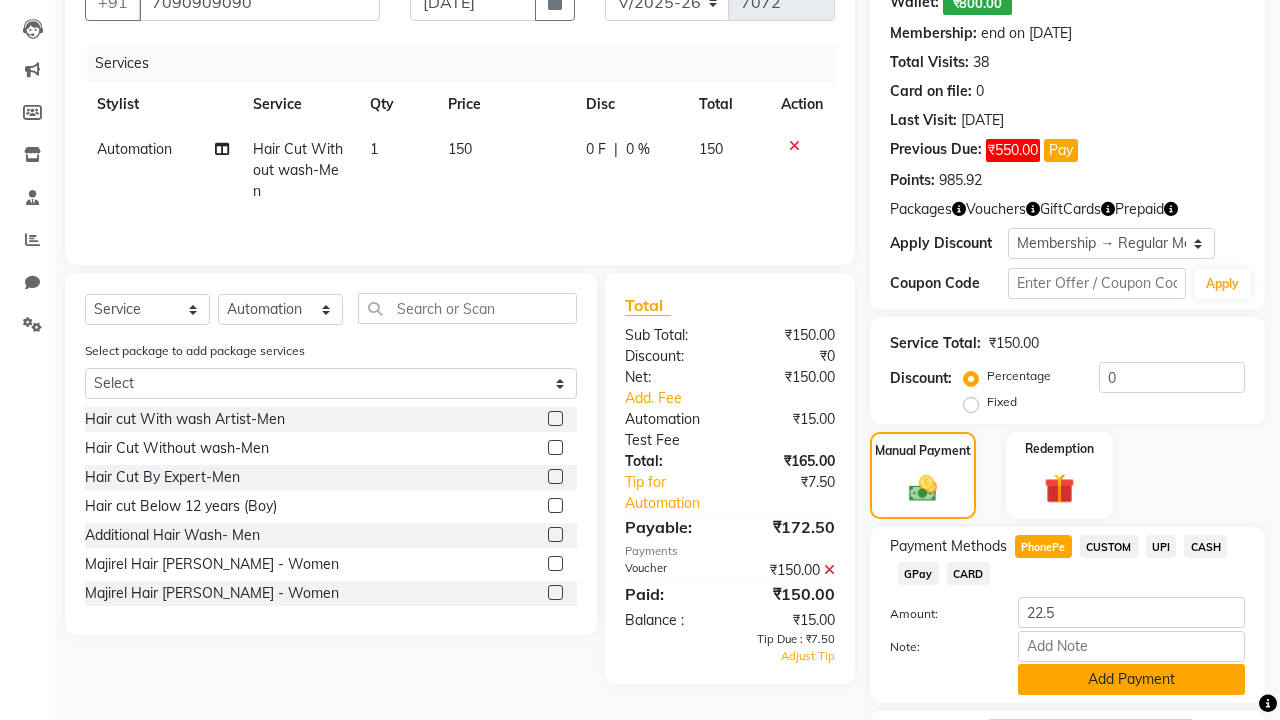 click on "Add Payment" 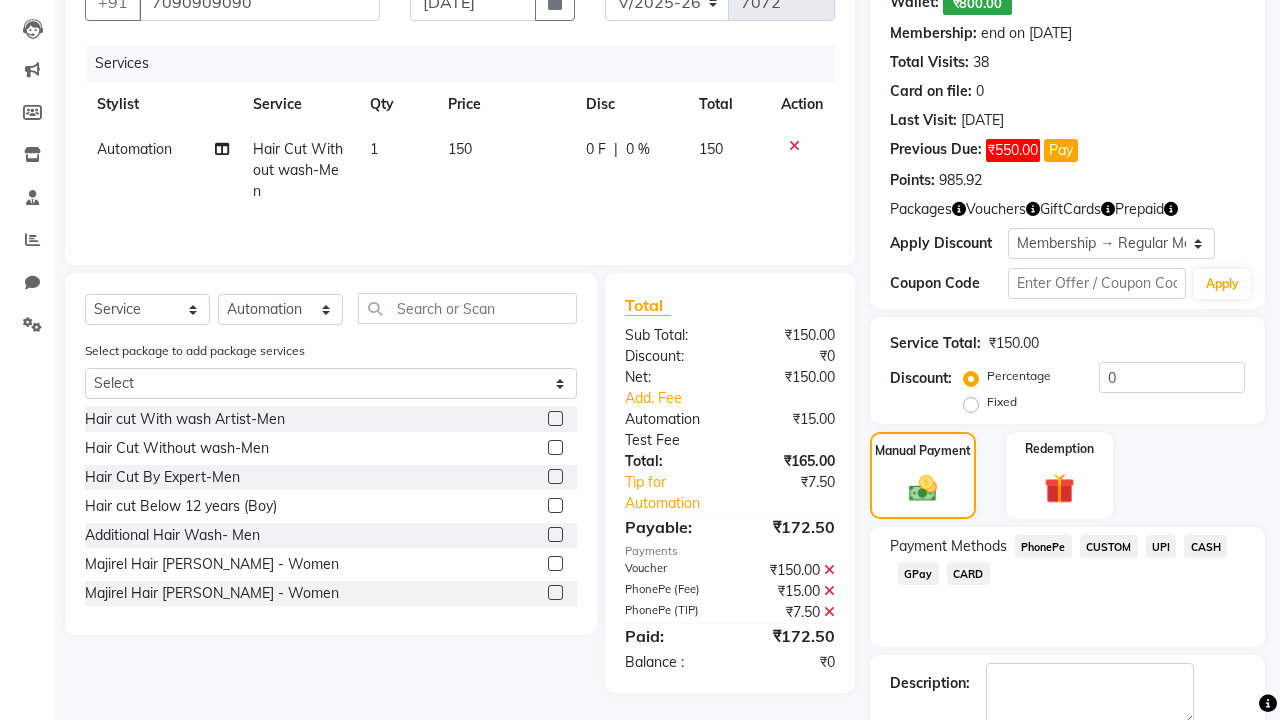 click 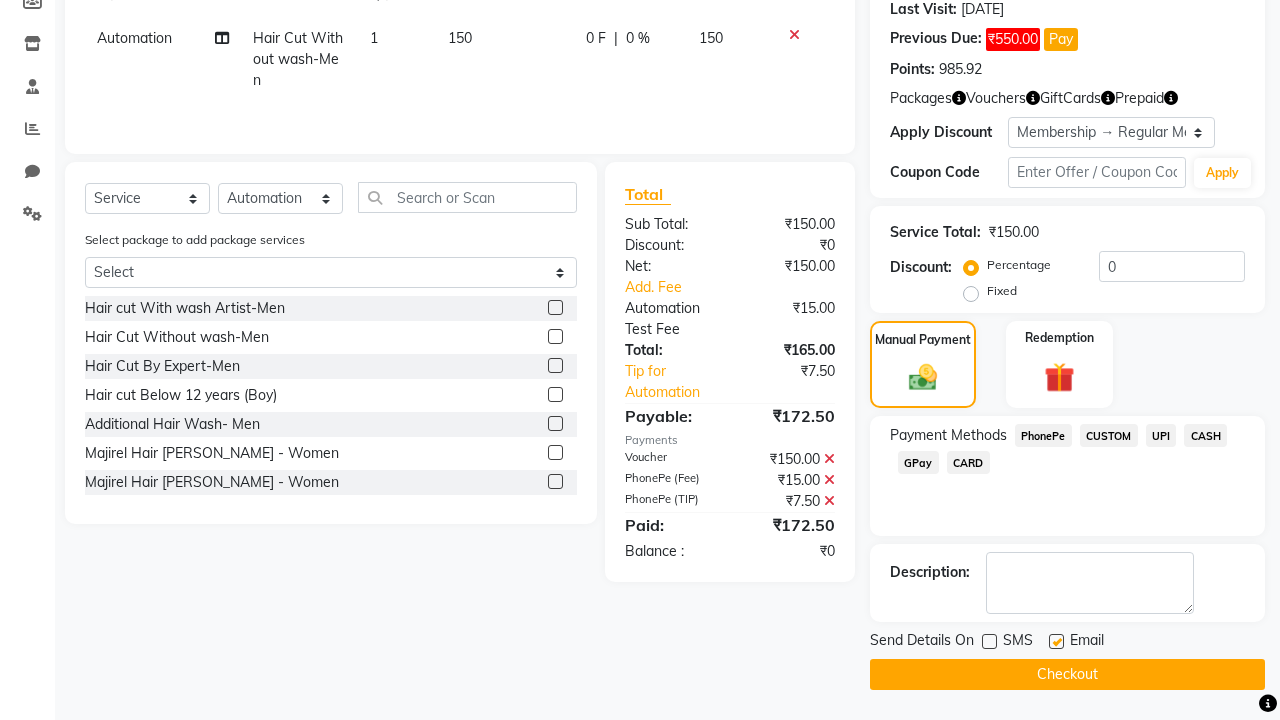 click 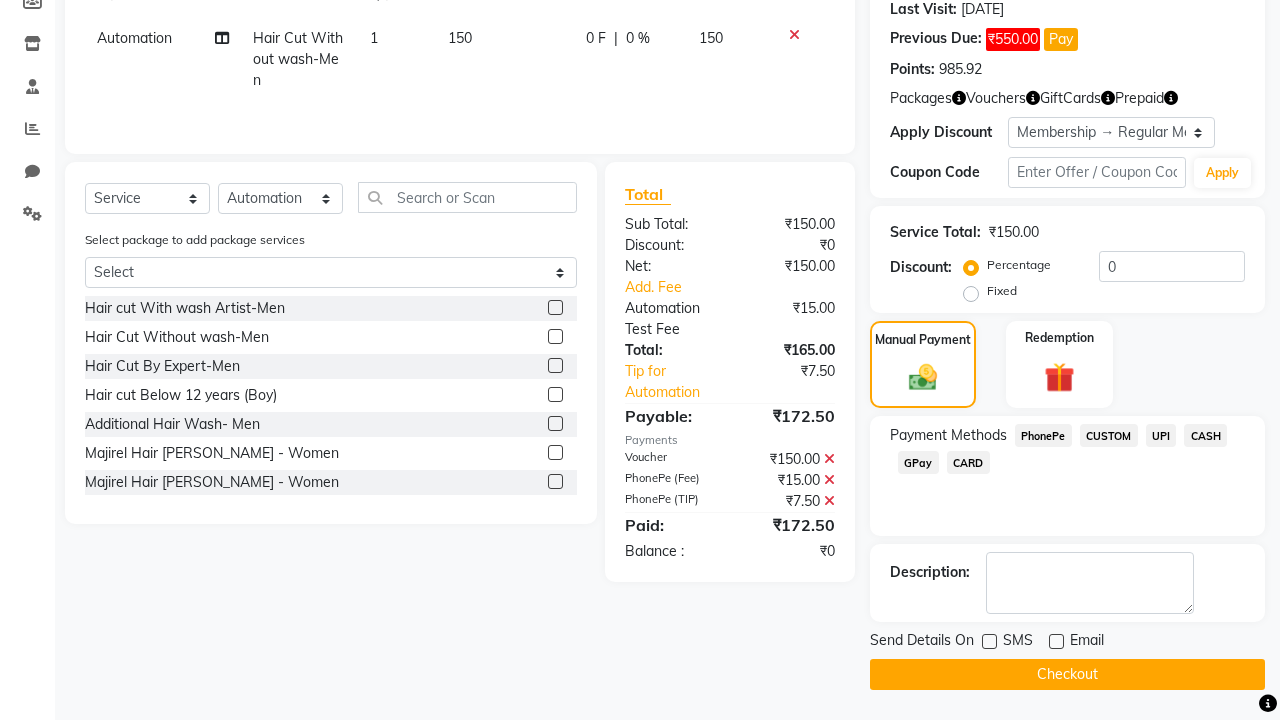 click on "Checkout" 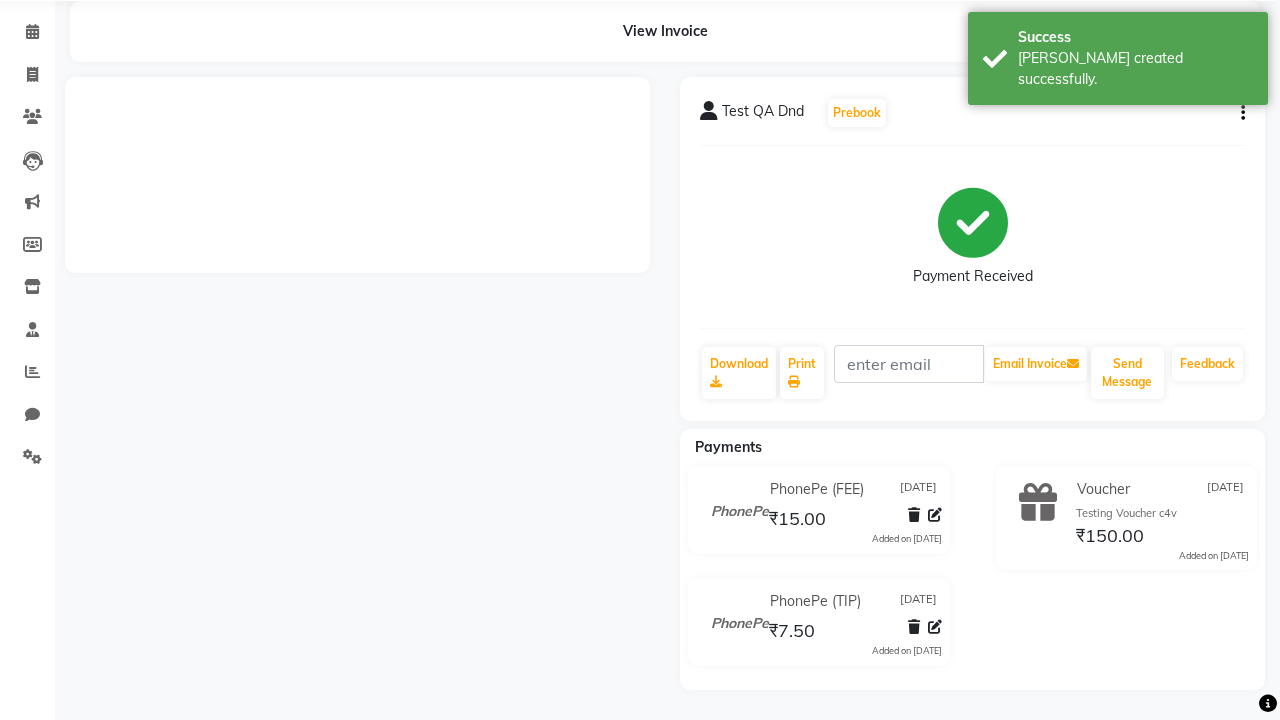 scroll, scrollTop: 0, scrollLeft: 0, axis: both 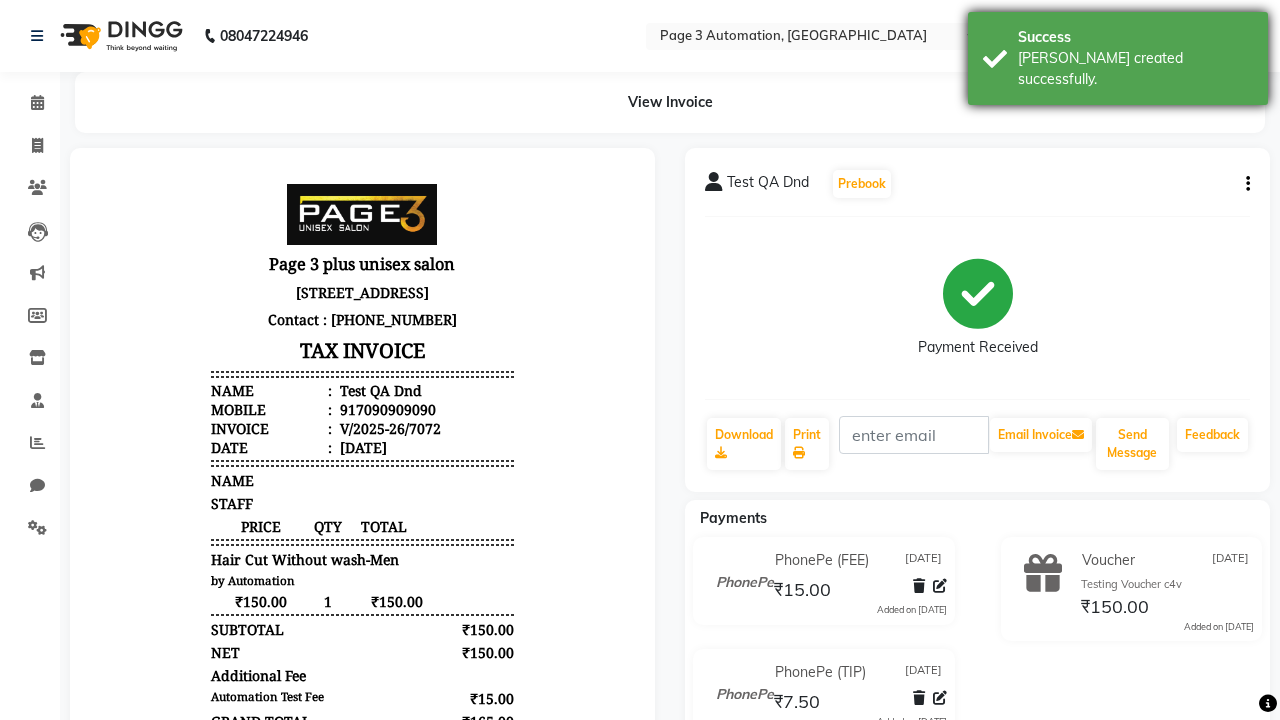 click on "[PERSON_NAME] created successfully." at bounding box center (1135, 69) 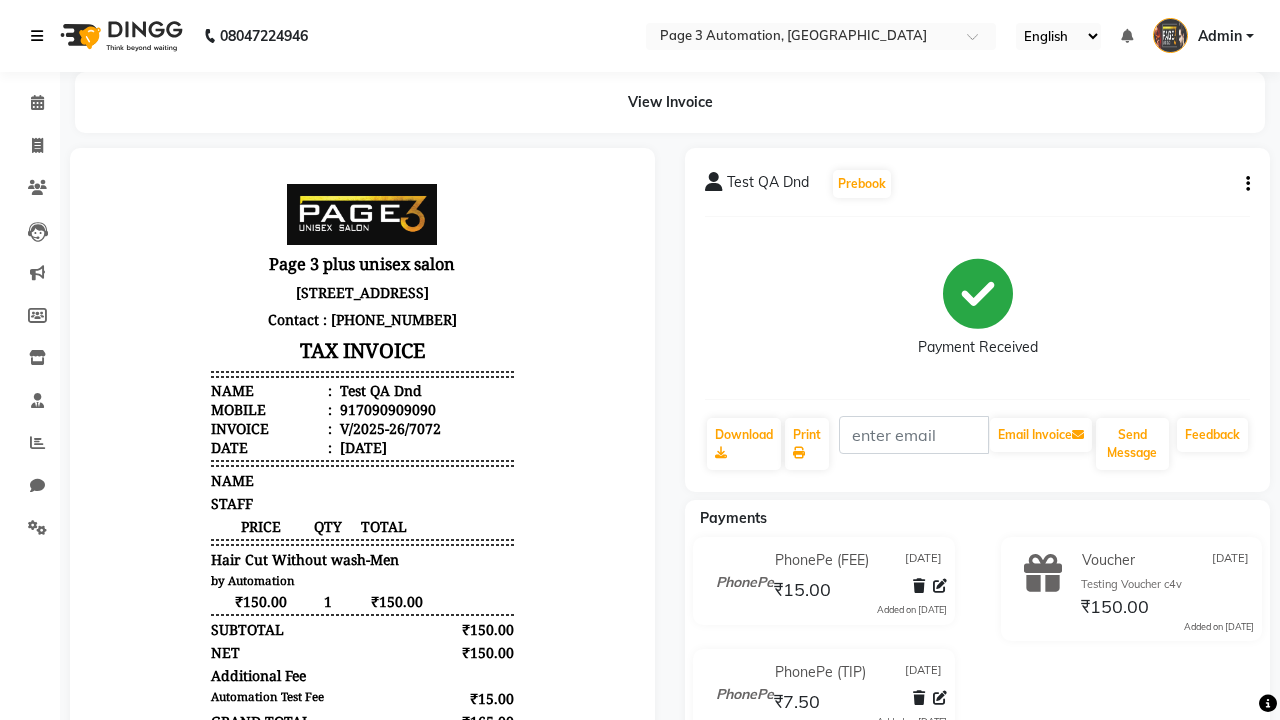 click at bounding box center [37, 36] 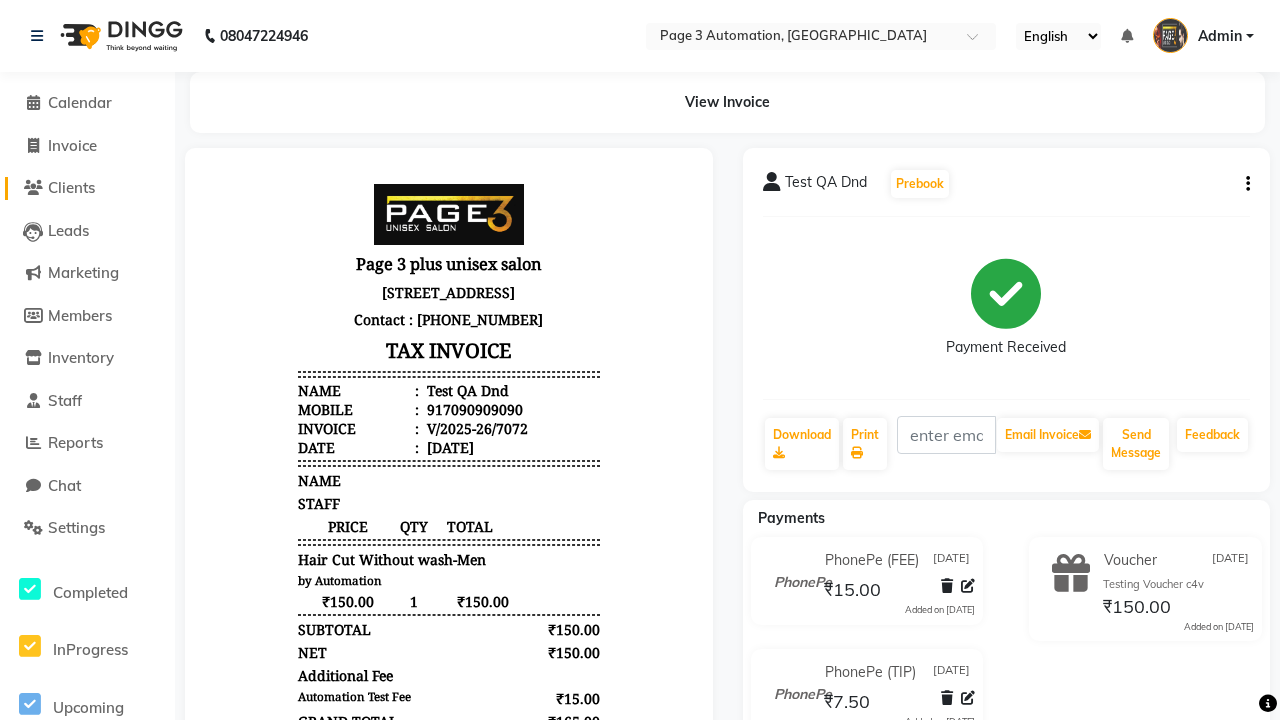 click on "Clients" 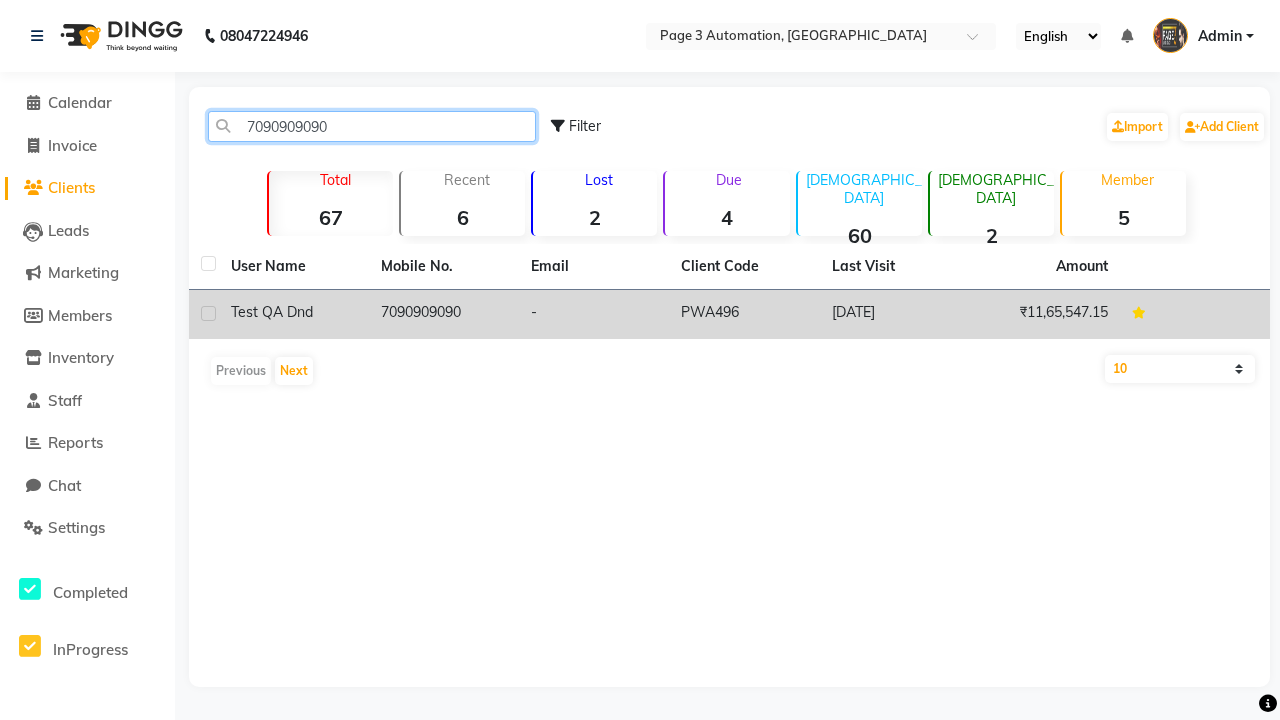 type on "7090909090" 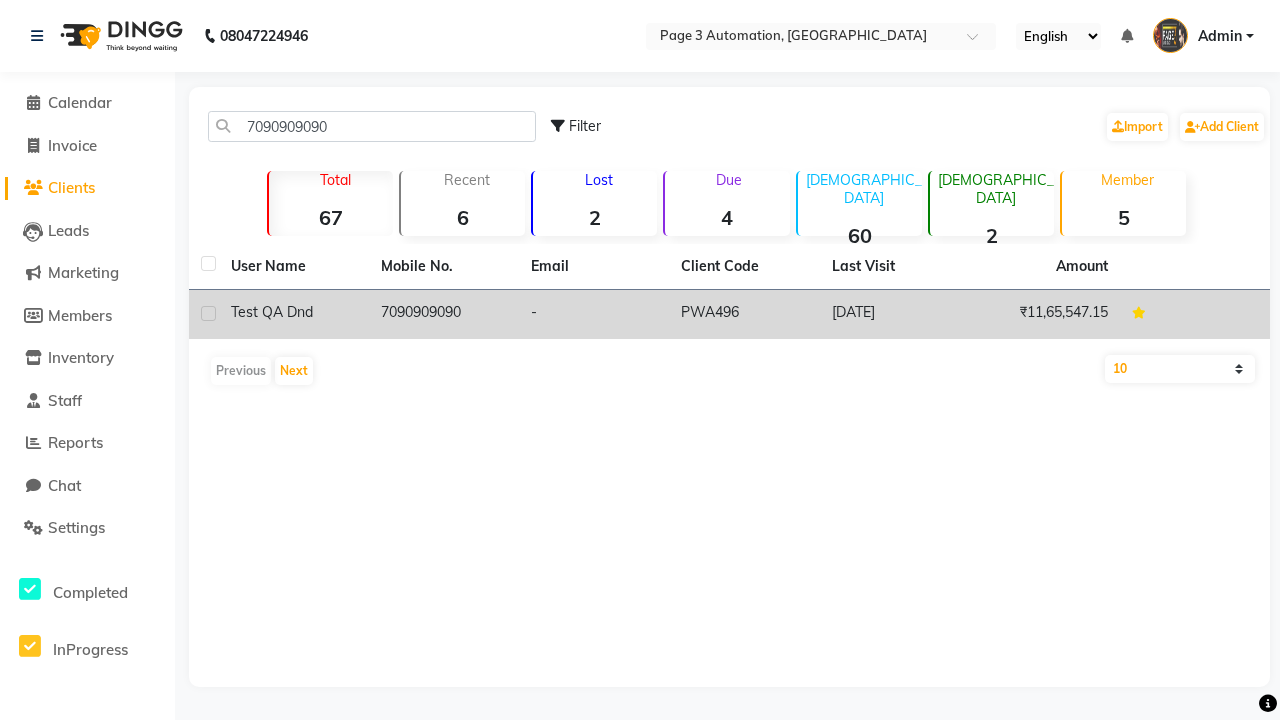 click on "7090909090" 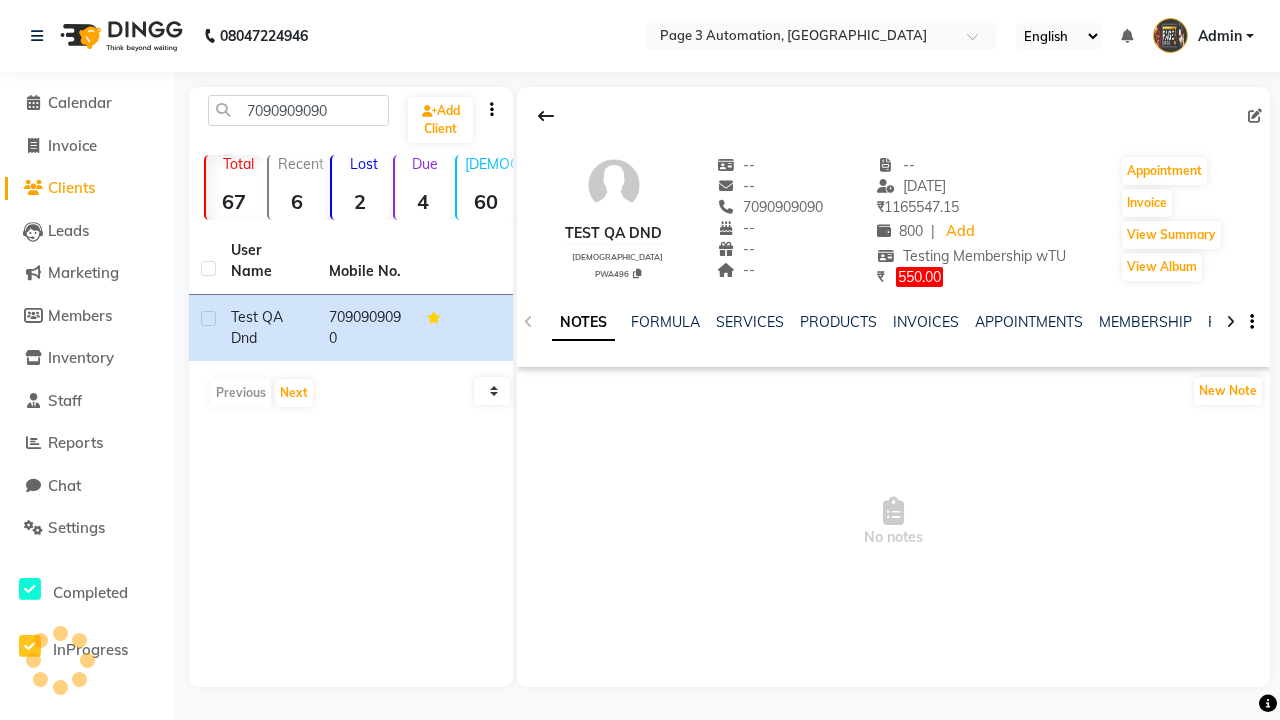 click on "VOUCHERS" 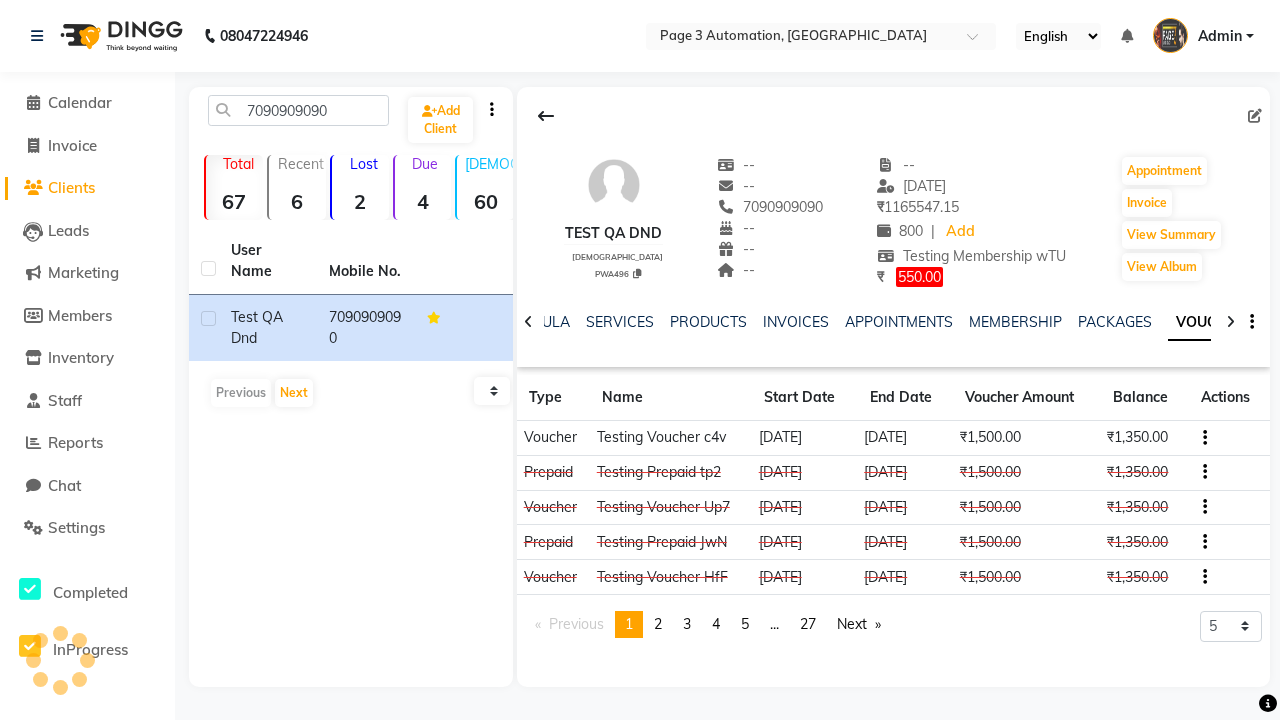 scroll, scrollTop: 0, scrollLeft: 460, axis: horizontal 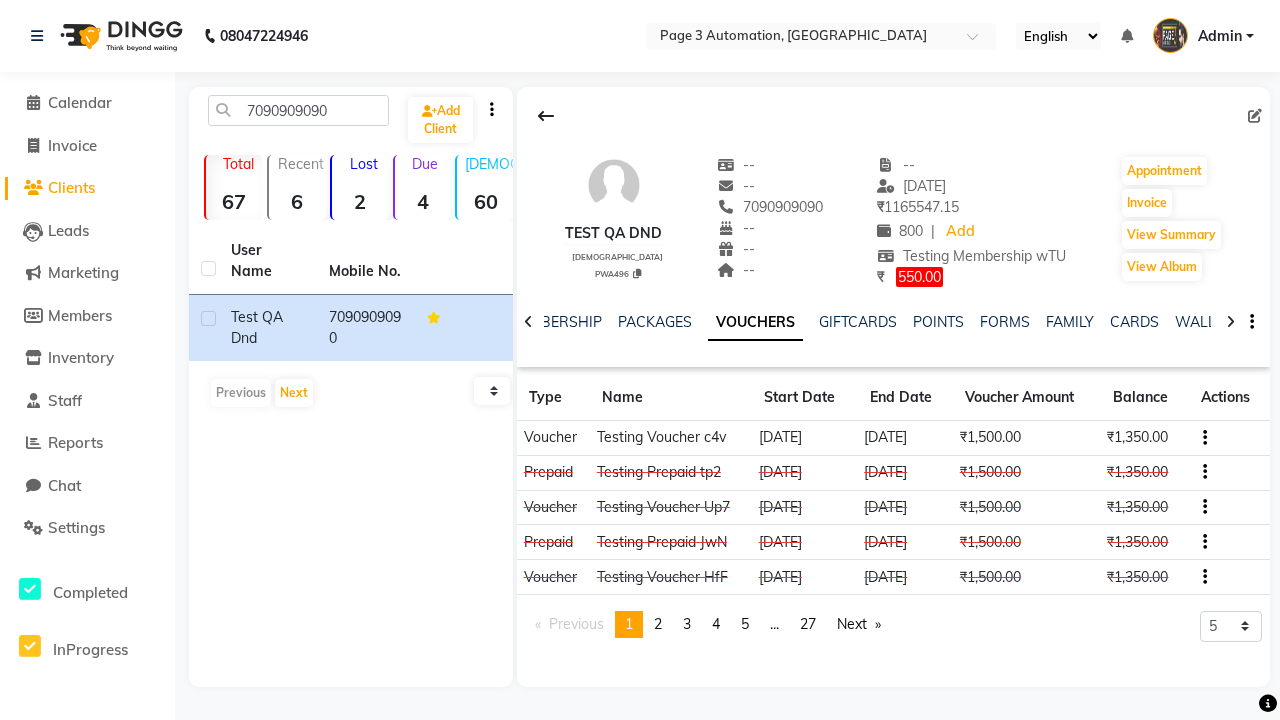 click 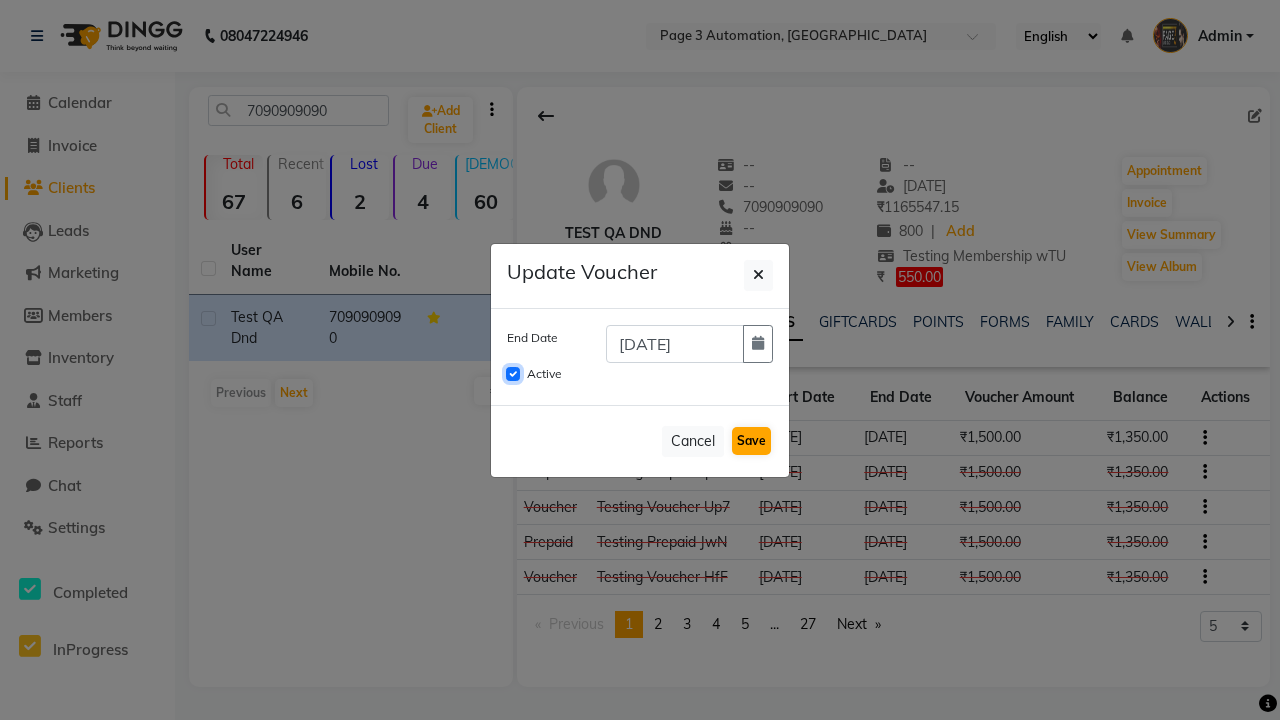 click on "Active" at bounding box center (513, 374) 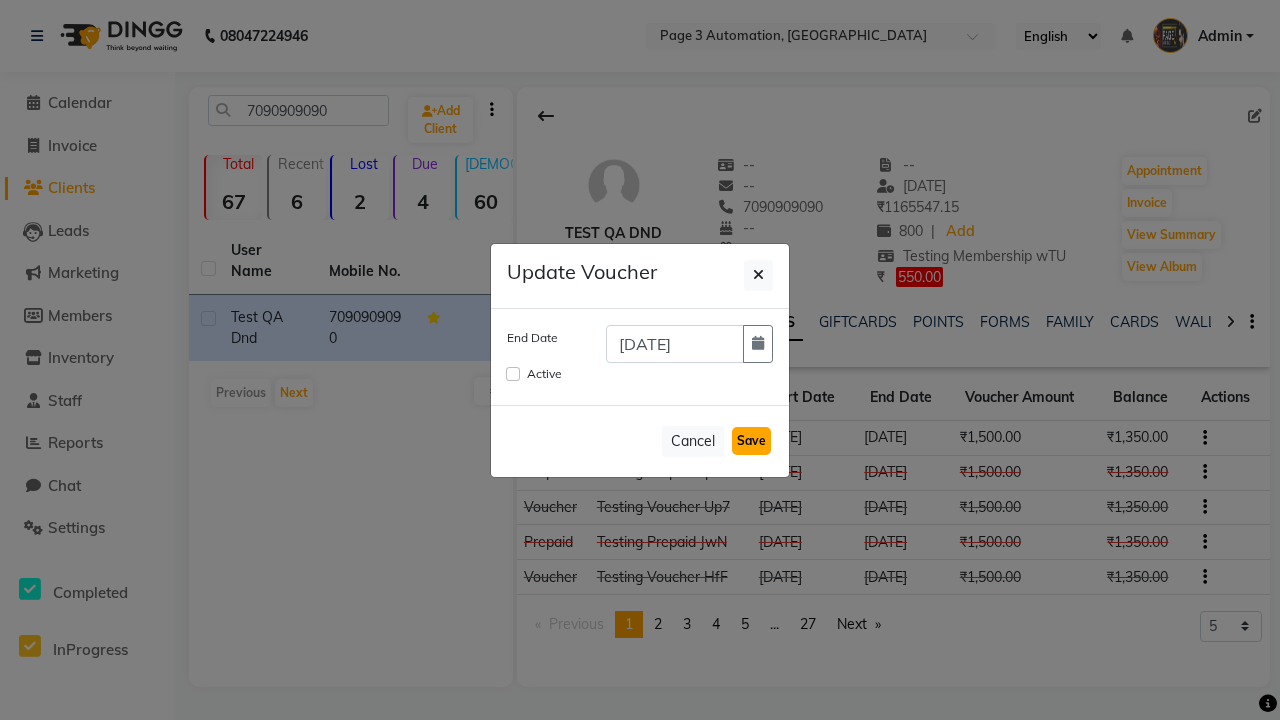 click on "Save" 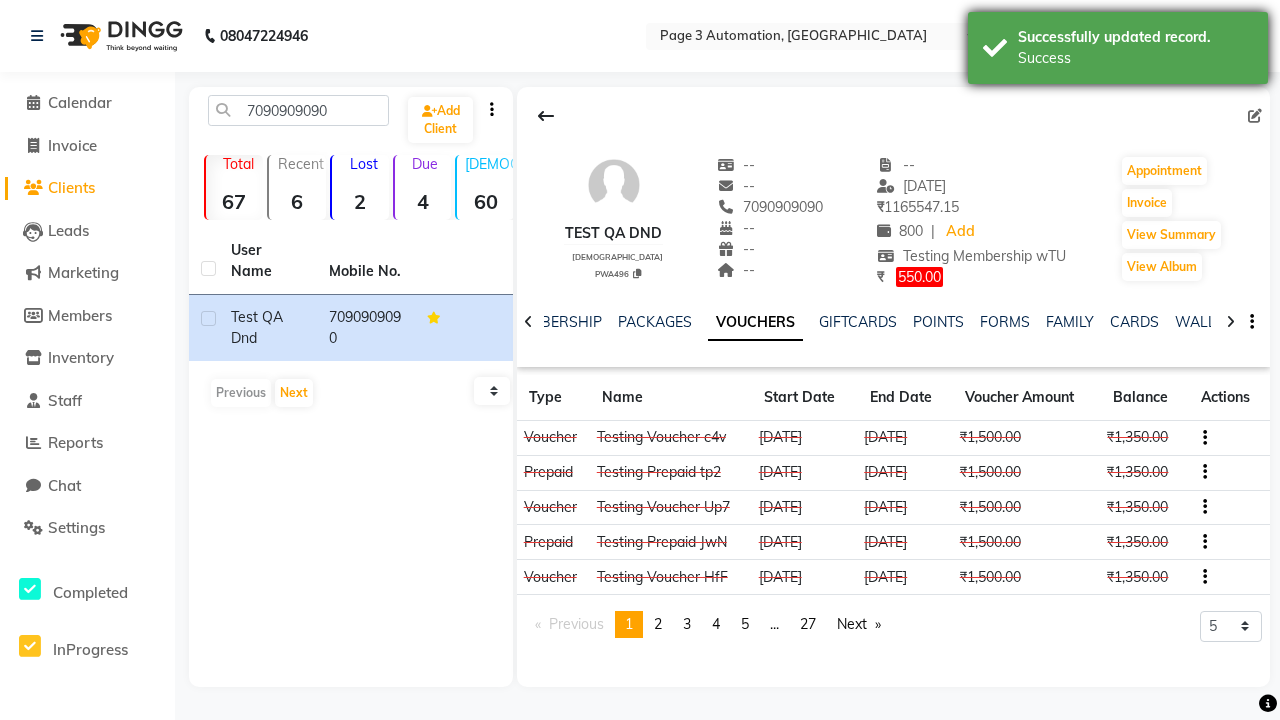 click on "Success" at bounding box center [1135, 58] 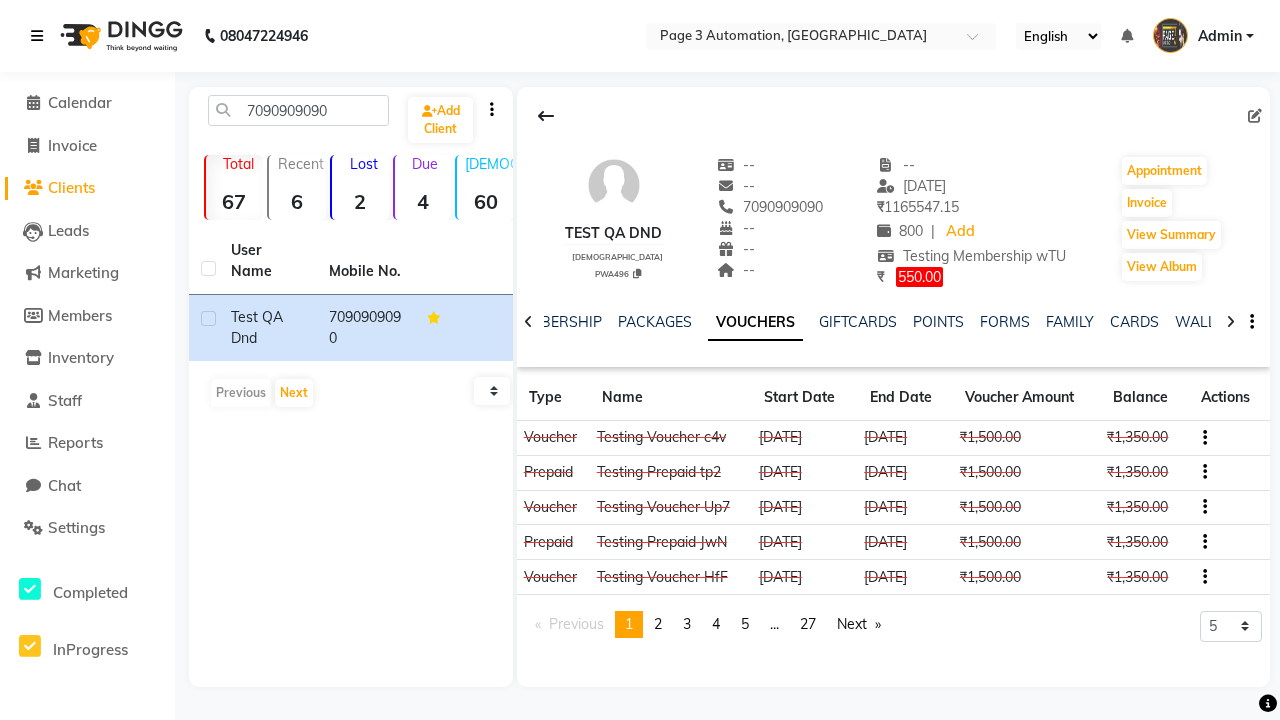 click at bounding box center (37, 36) 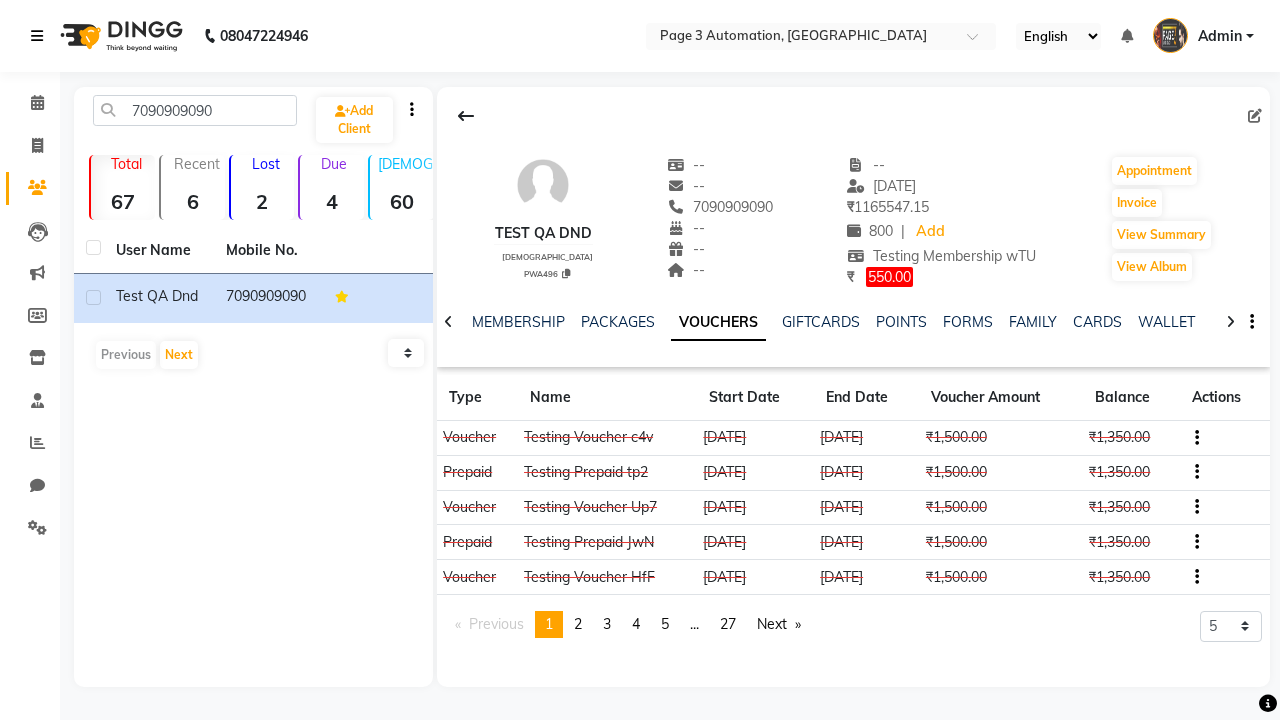 scroll, scrollTop: 0, scrollLeft: 417, axis: horizontal 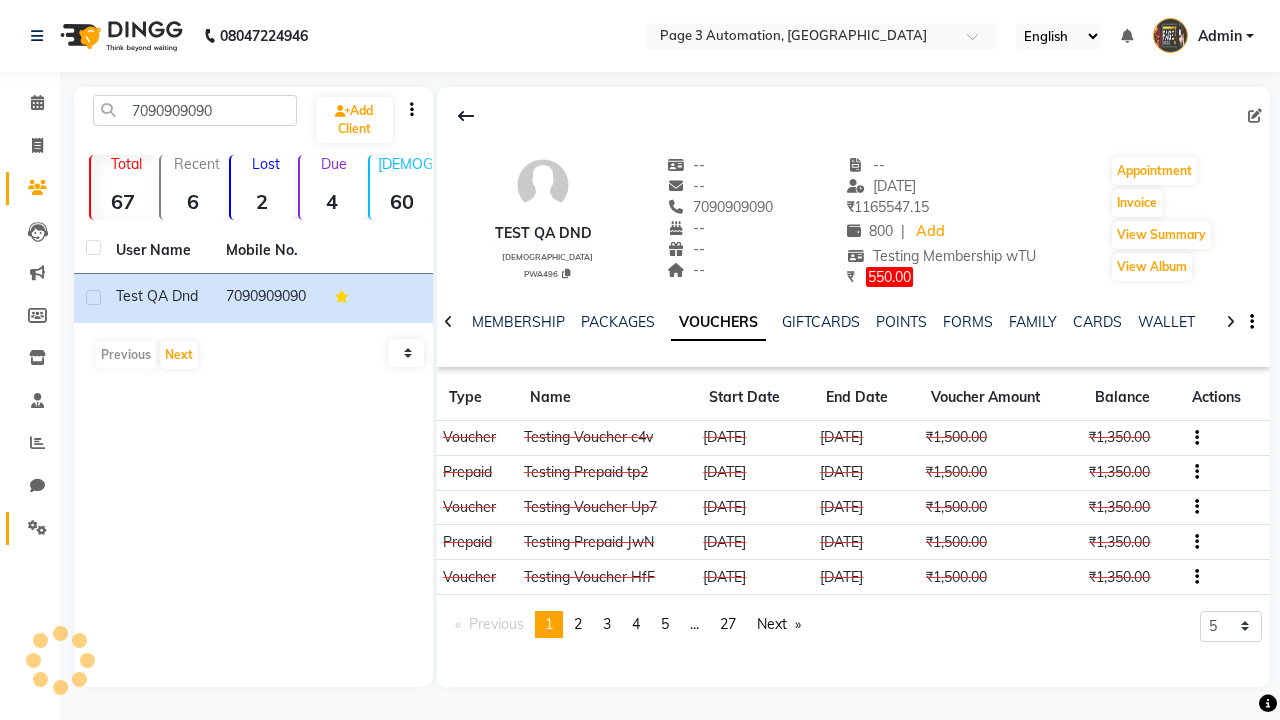 click 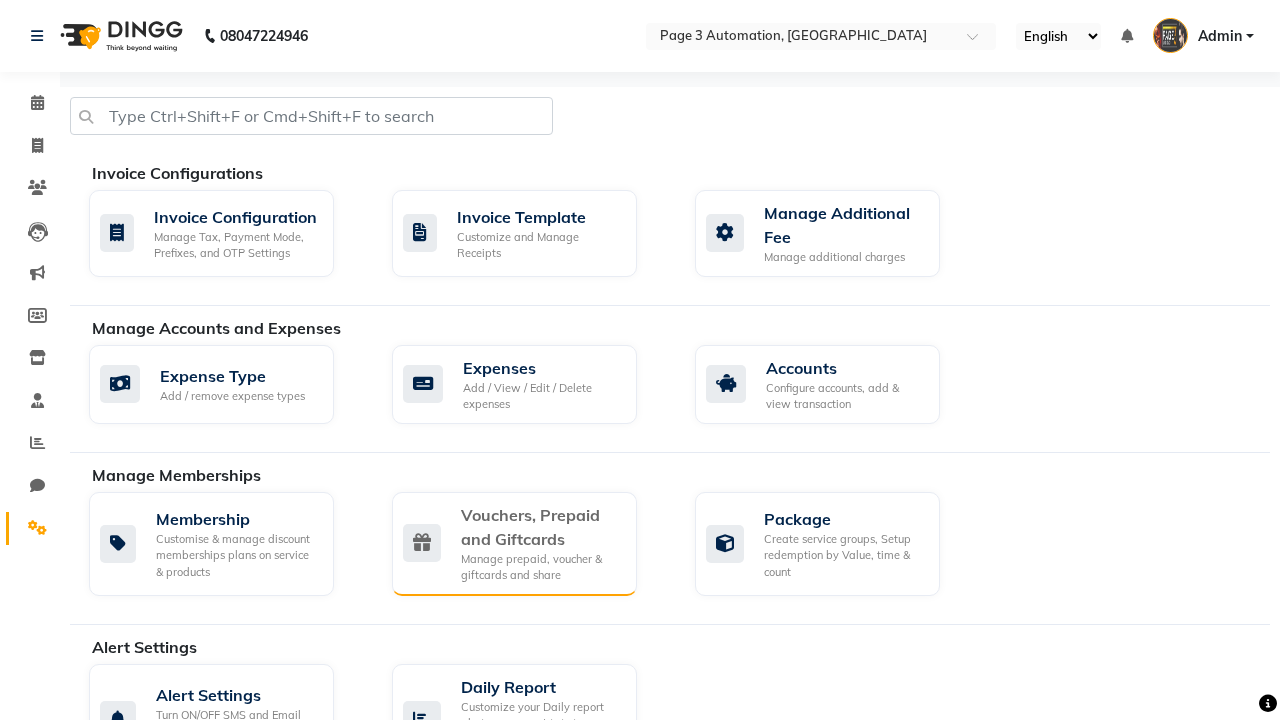 click on "Vouchers, Prepaid and Giftcards" 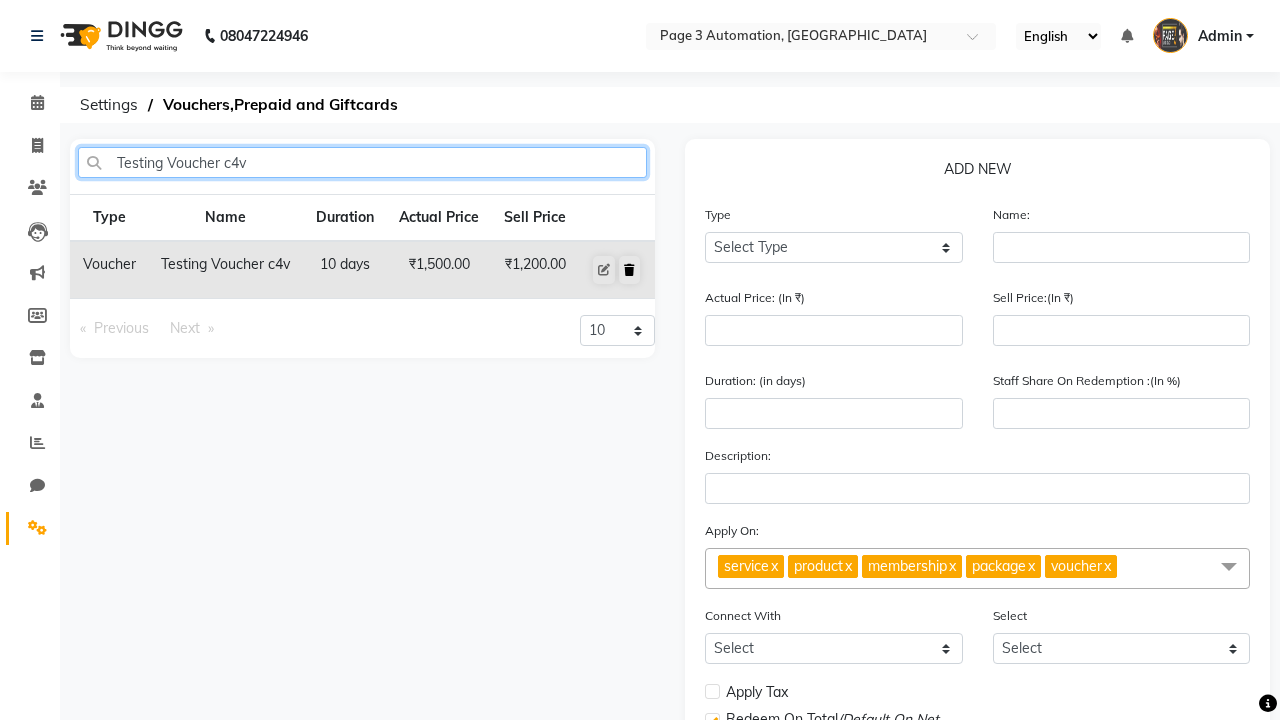 type on "Testing Voucher c4v" 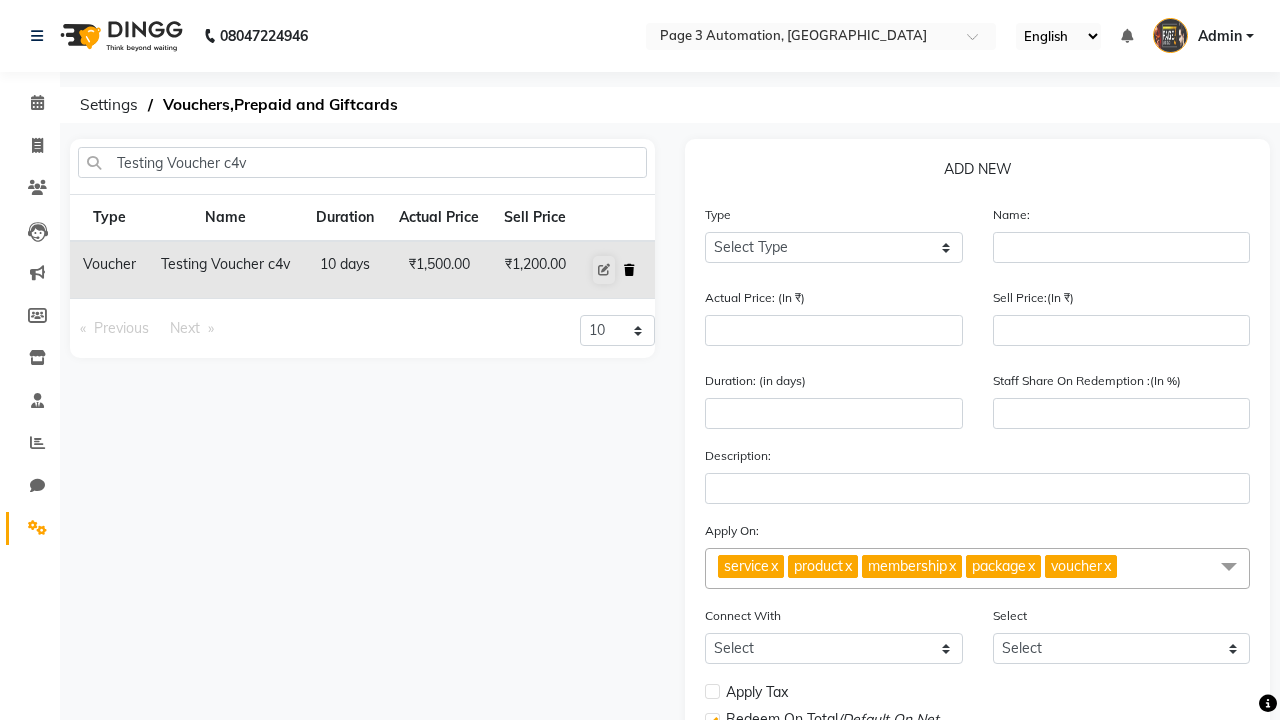 click 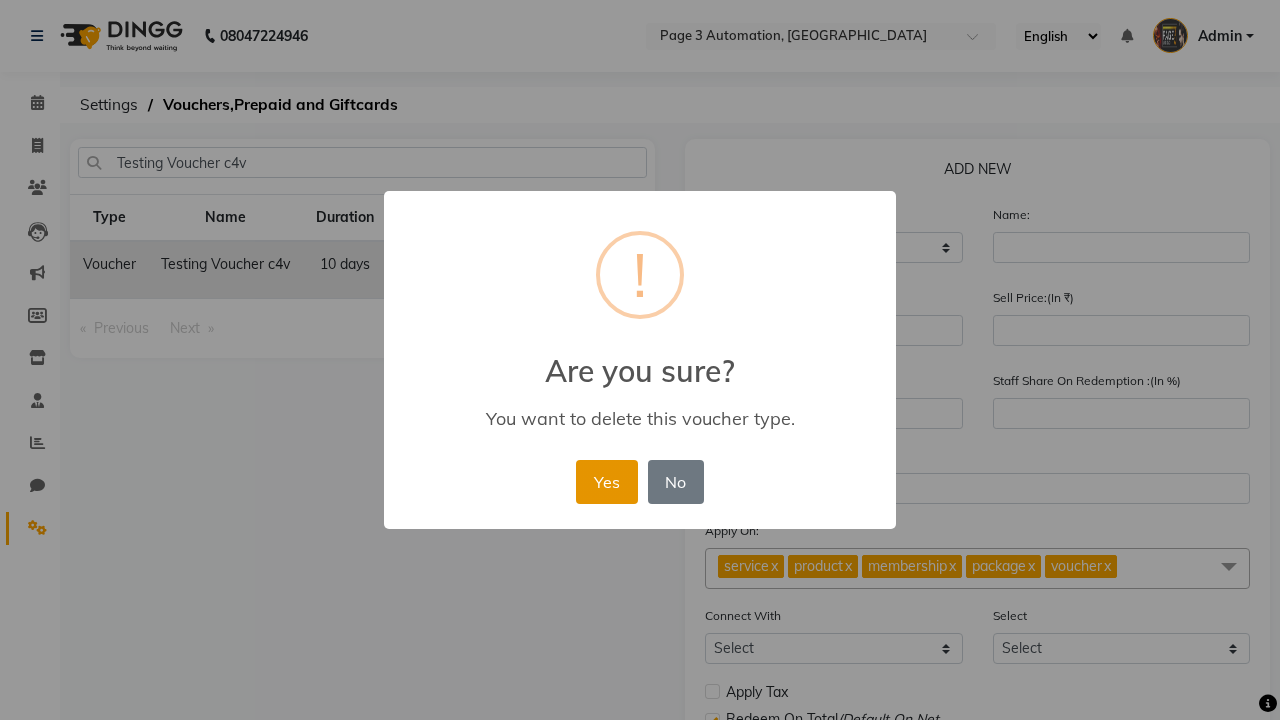 click on "Yes" at bounding box center (606, 482) 